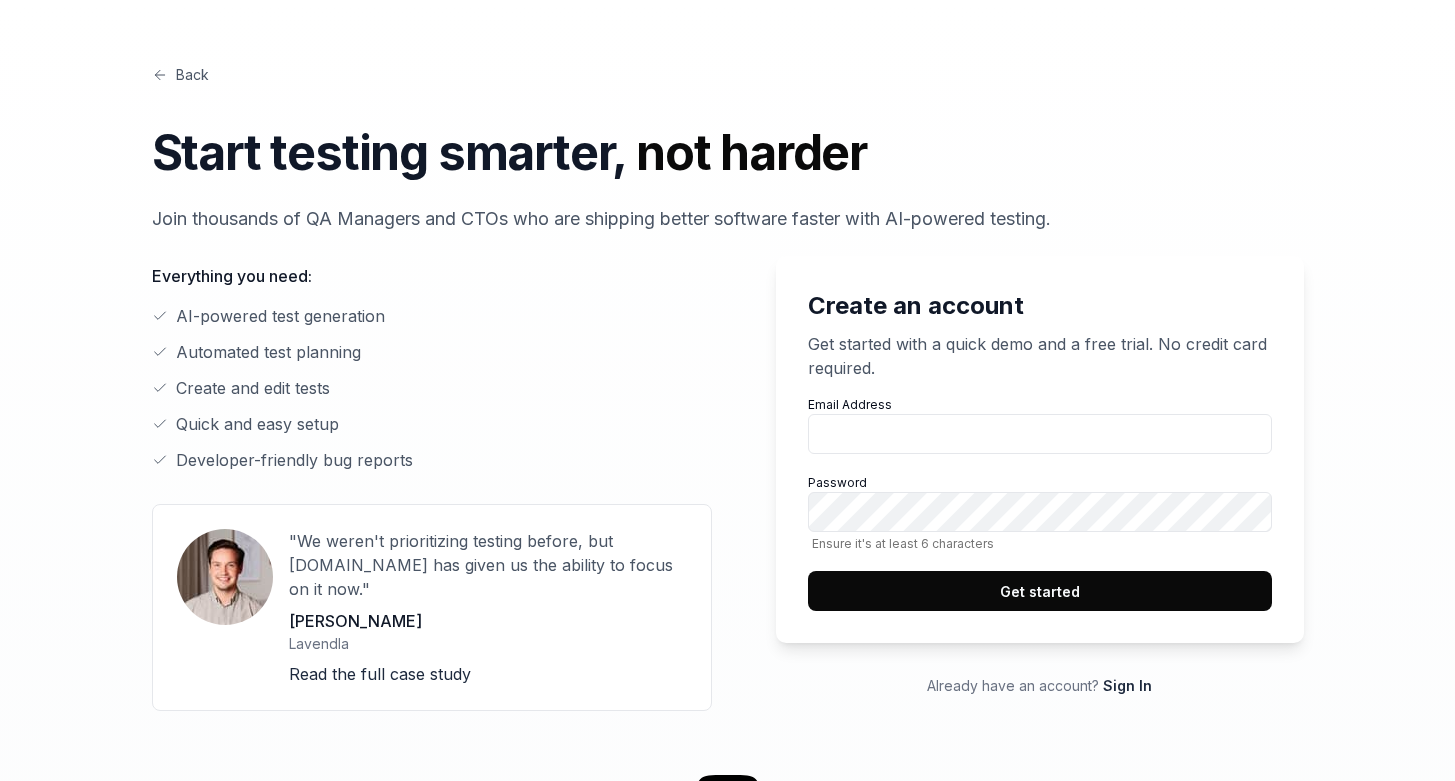 scroll, scrollTop: 0, scrollLeft: 0, axis: both 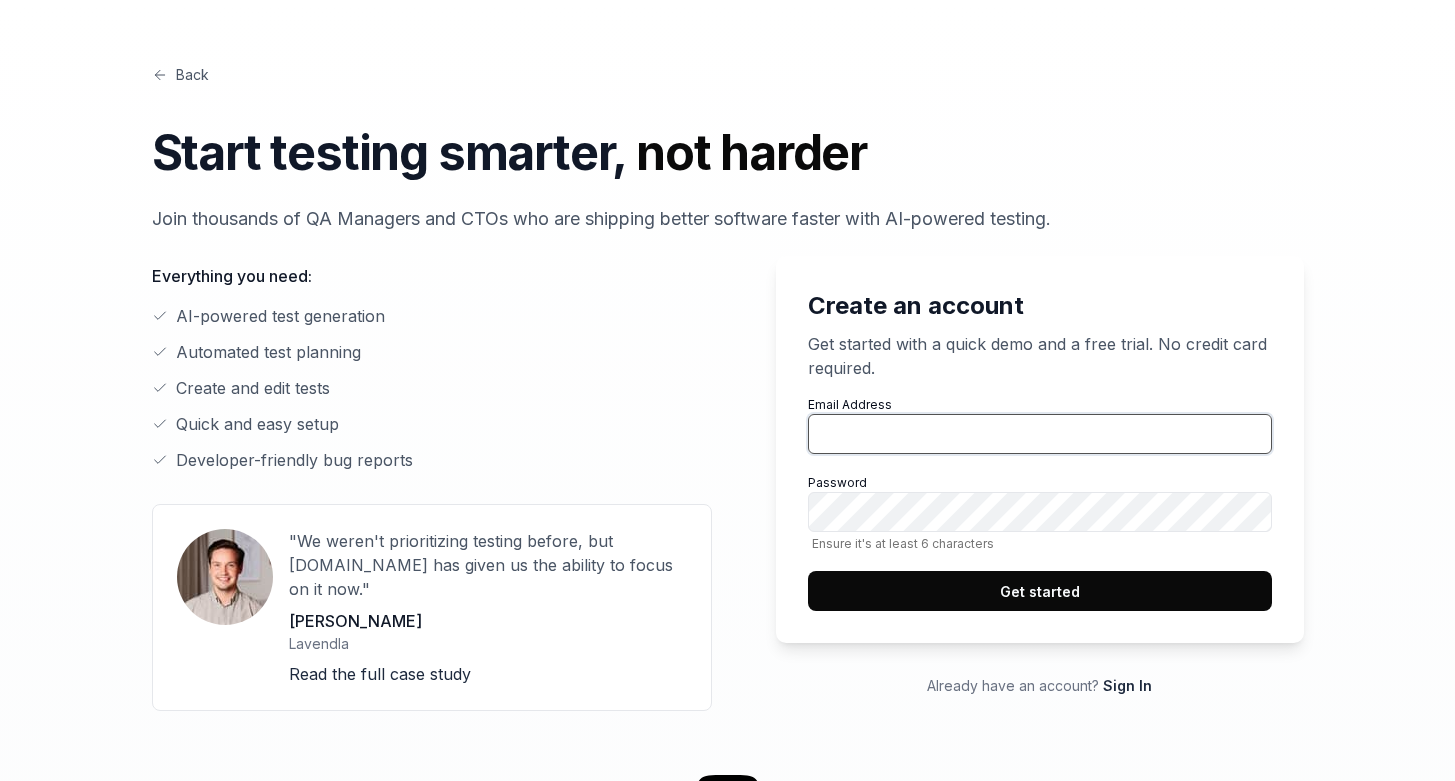 type on "[PERSON_NAME][EMAIL_ADDRESS][PERSON_NAME][DOMAIN_NAME]" 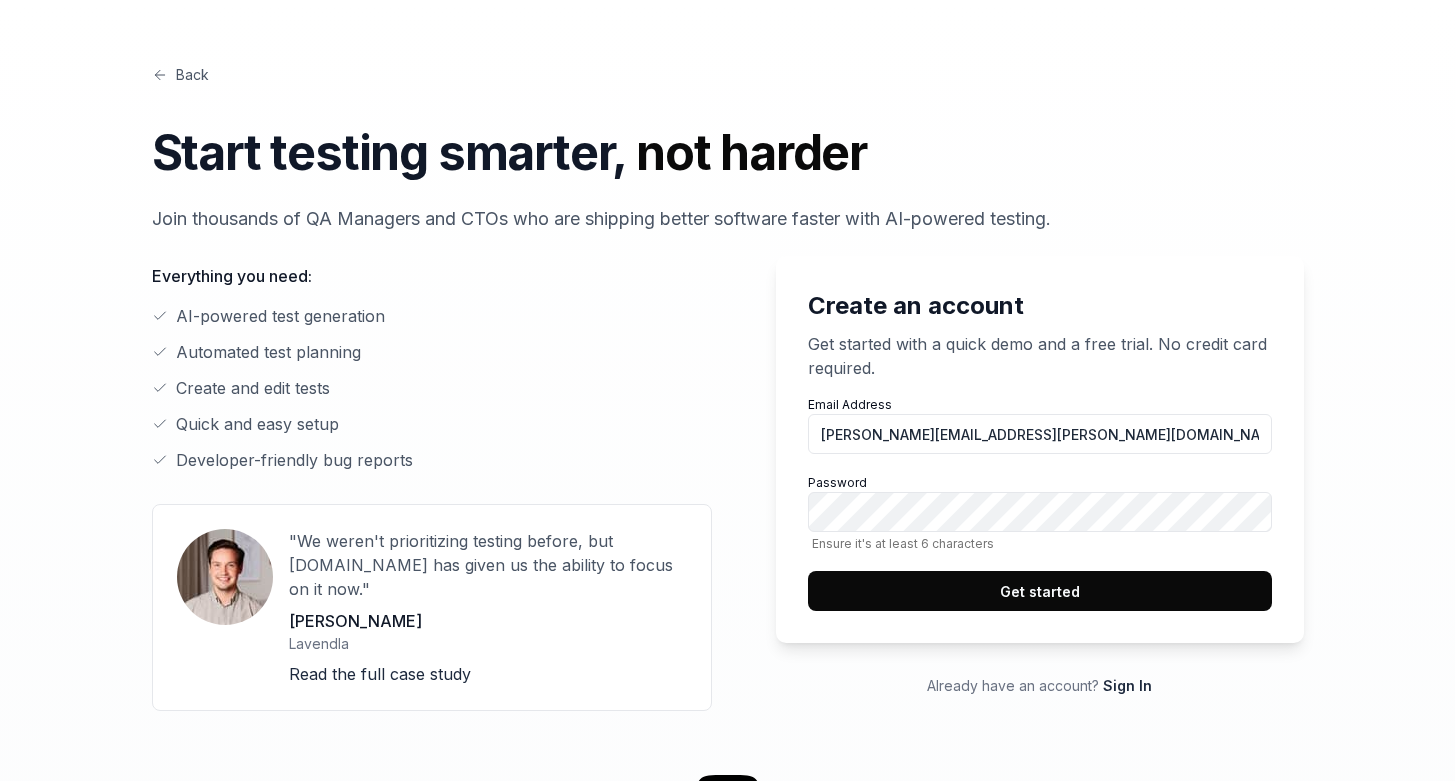 click on "Back Start testing smarter,   not harder Join thousands of QA Managers and CTOs who are shipping better software faster with AI-powered testing. Create an account Get started with a quick demo and a free trial. No credit card required. Email Address [PERSON_NAME][EMAIL_ADDRESS][PERSON_NAME][DOMAIN_NAME] Password Ensure it's at least 6 characters Get started Already have an account? Sign In Everything you need: AI-powered test generation Automated test planning Create and edit tests Quick and easy setup Developer-friendly bug reports "We weren't prioritizing testing before, but [DOMAIN_NAME] has given us the ability to focus on it now." [PERSON_NAME] Read the full case study" at bounding box center [728, 810] 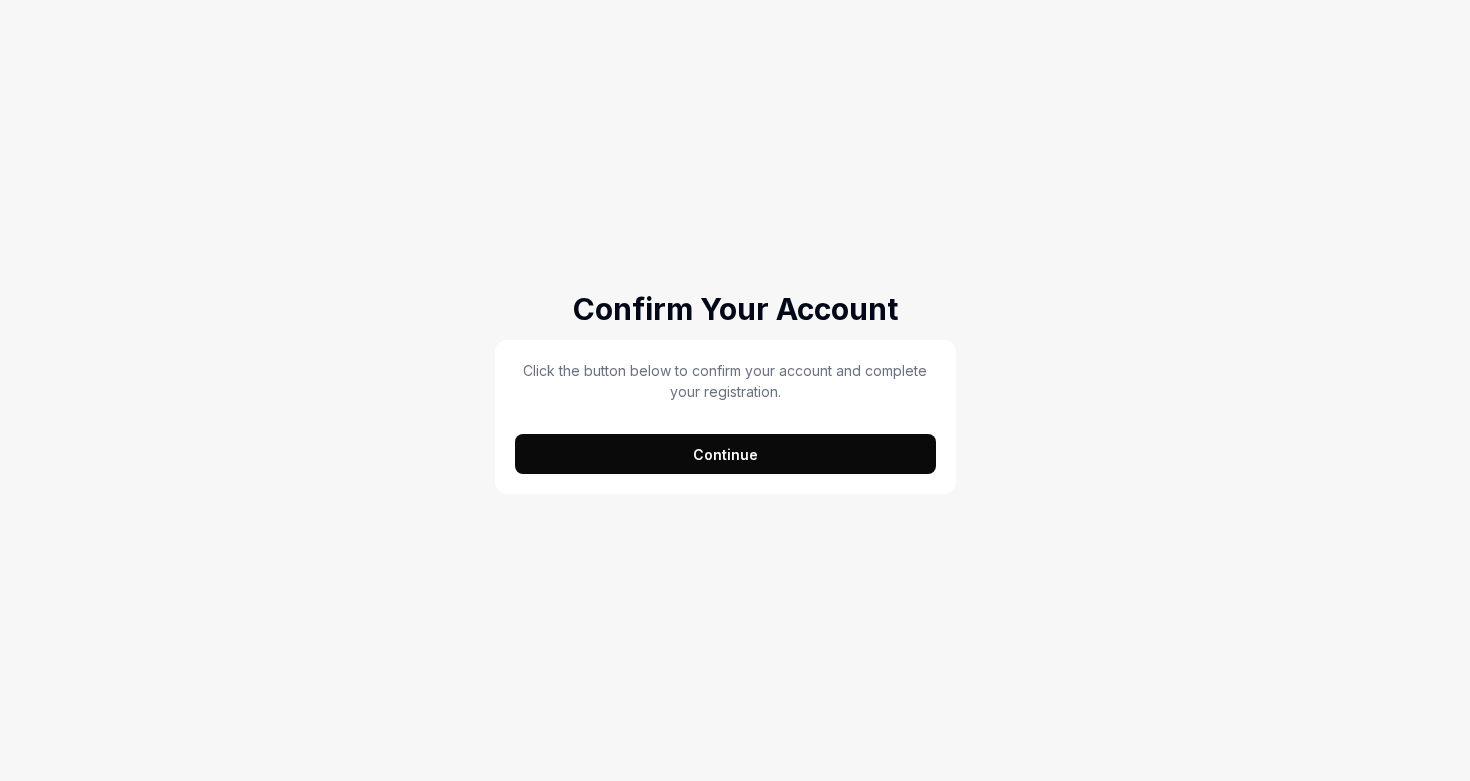 scroll, scrollTop: 0, scrollLeft: 0, axis: both 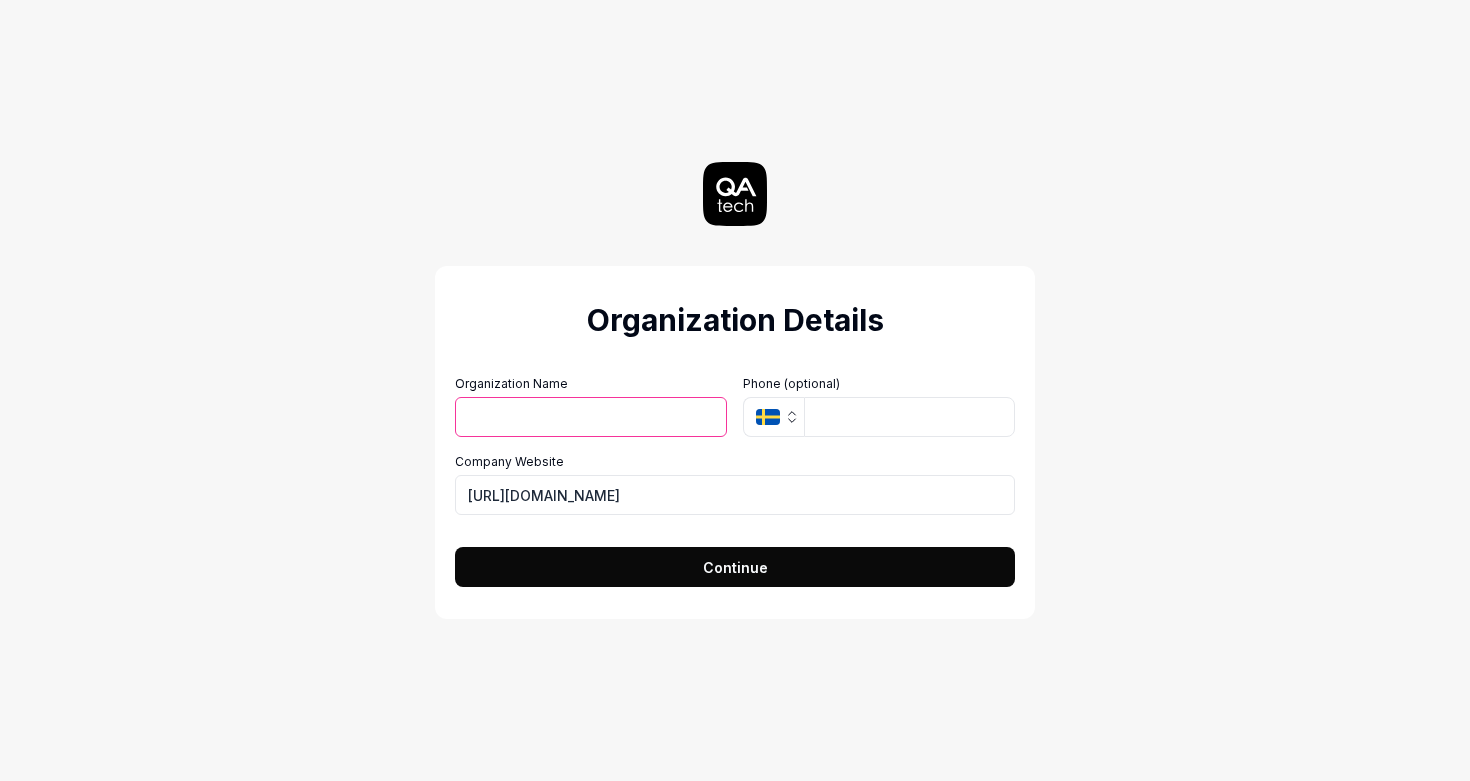 click on "Organization Name" at bounding box center (591, 417) 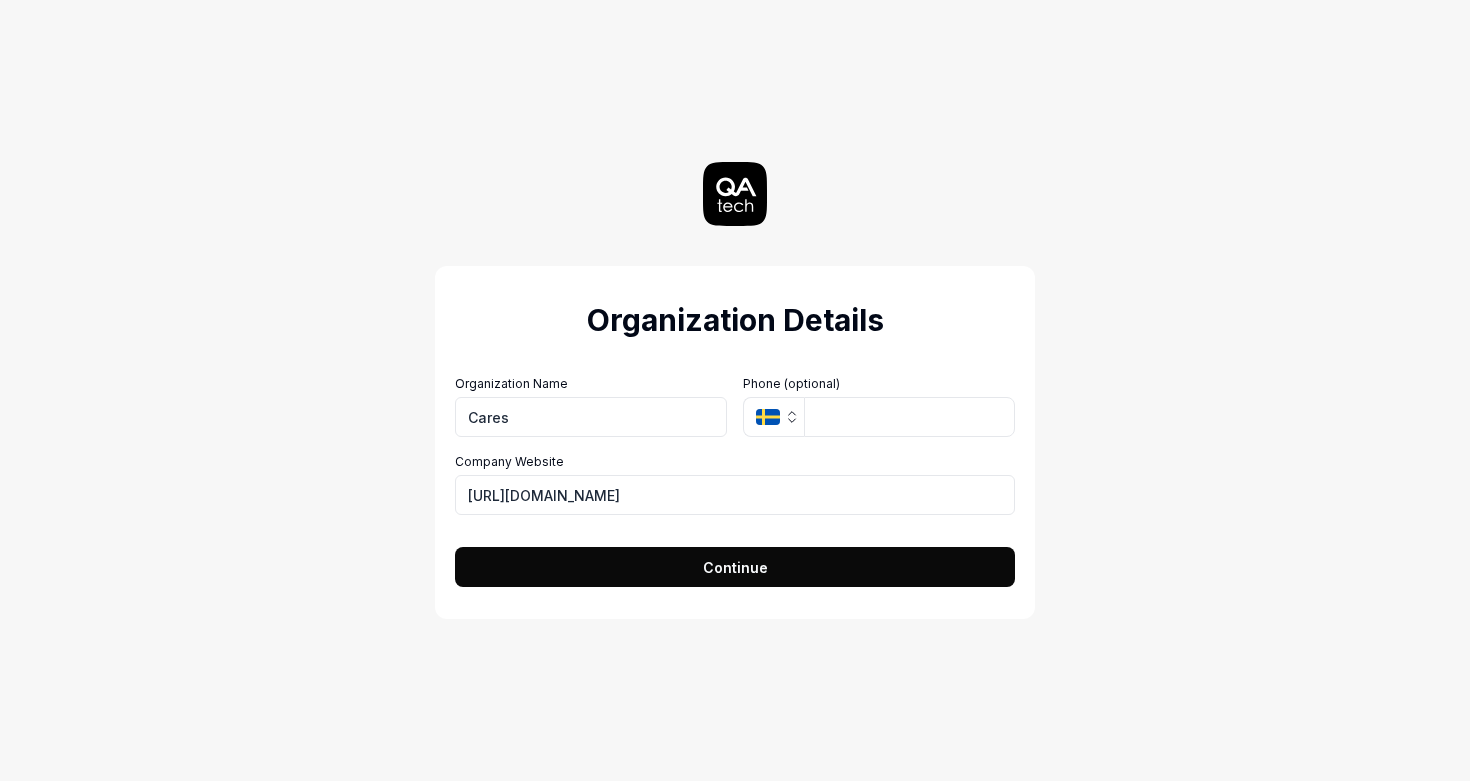 type on "Caresm" 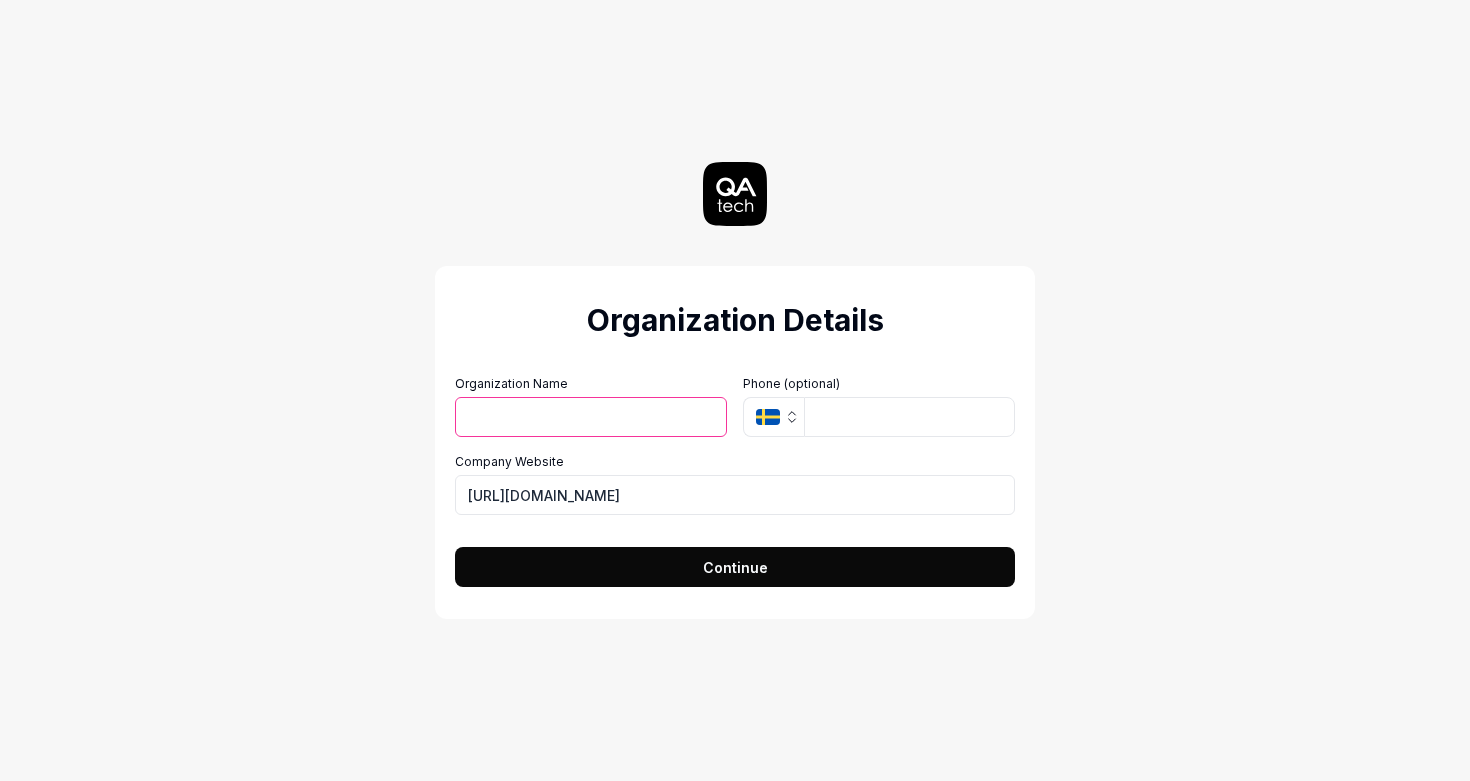 type on "Caresmartz360" 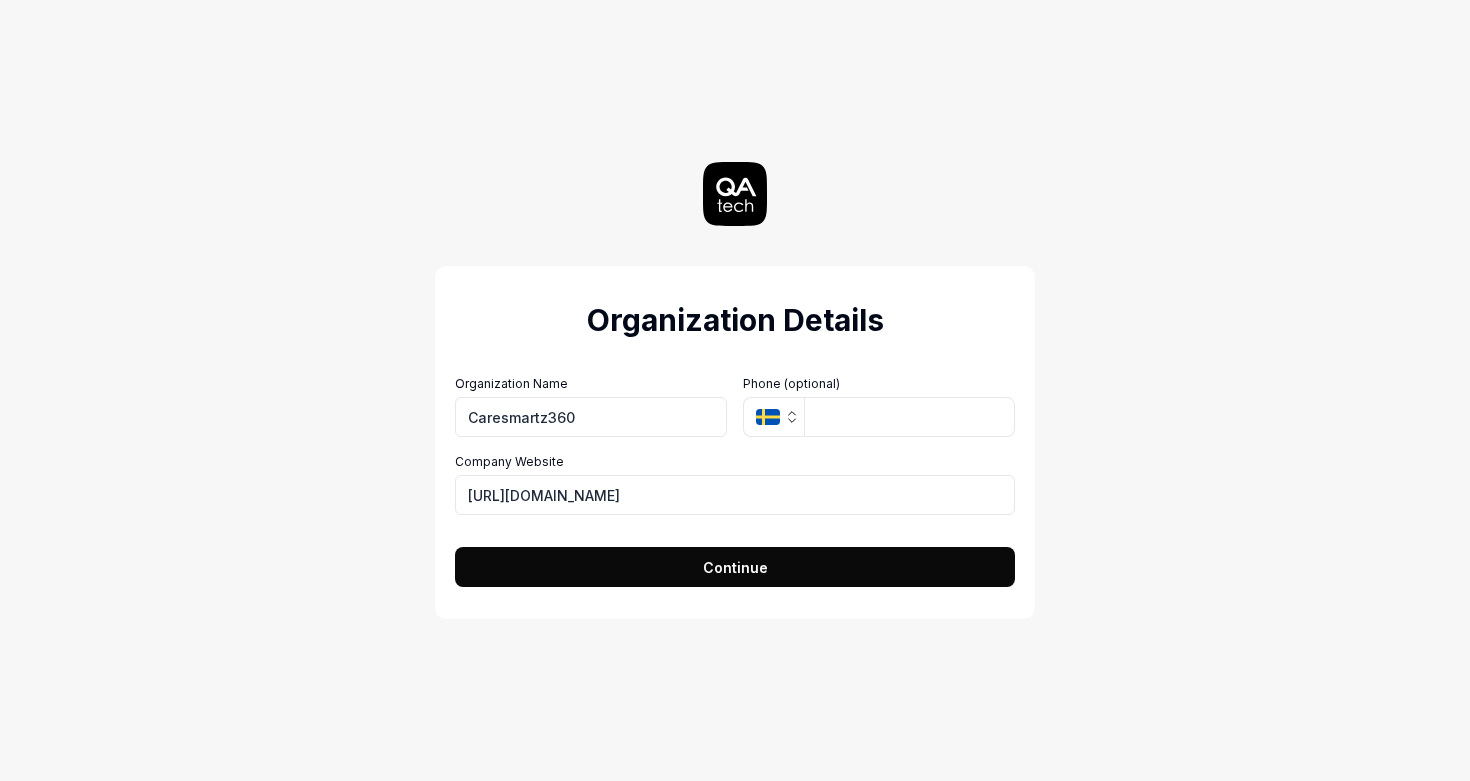 click 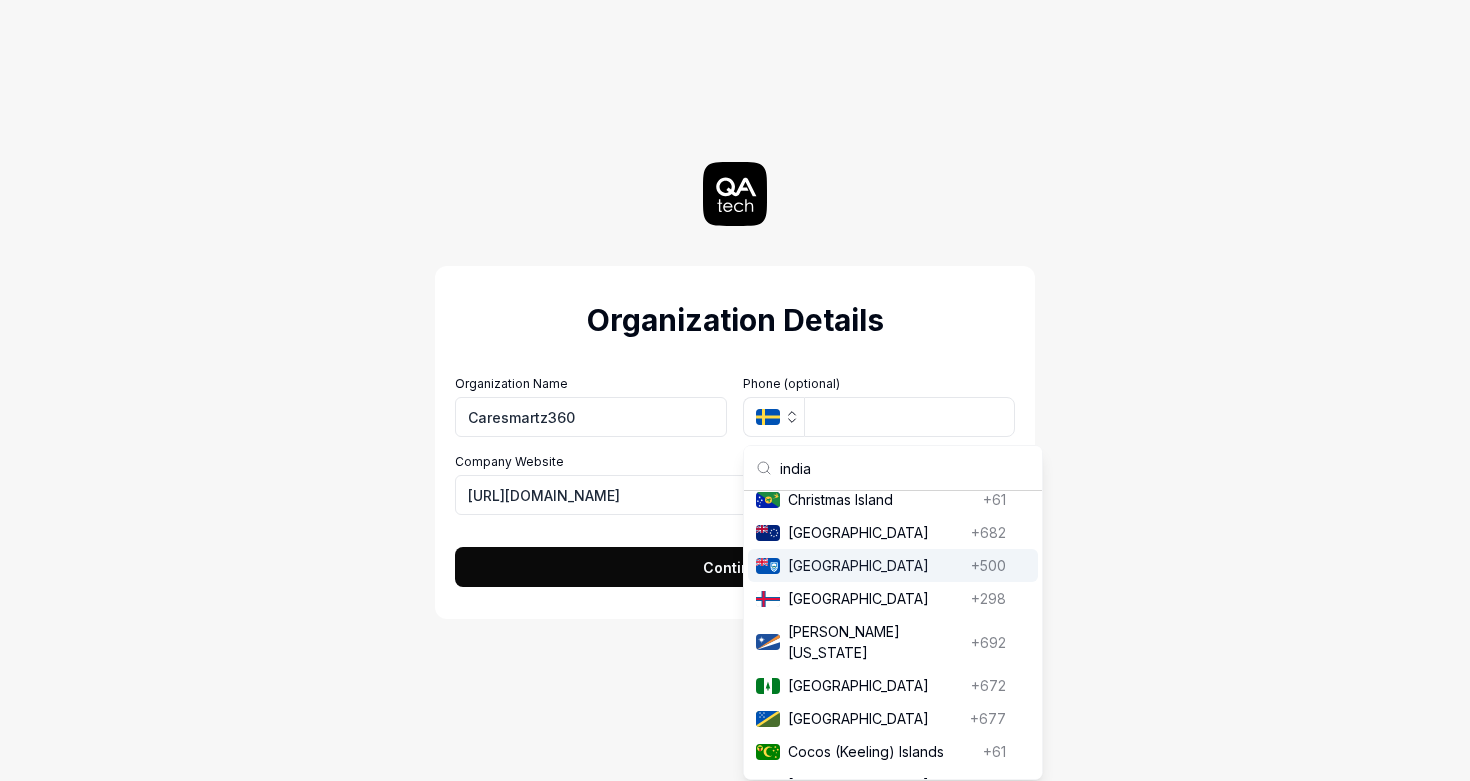 scroll, scrollTop: 0, scrollLeft: 0, axis: both 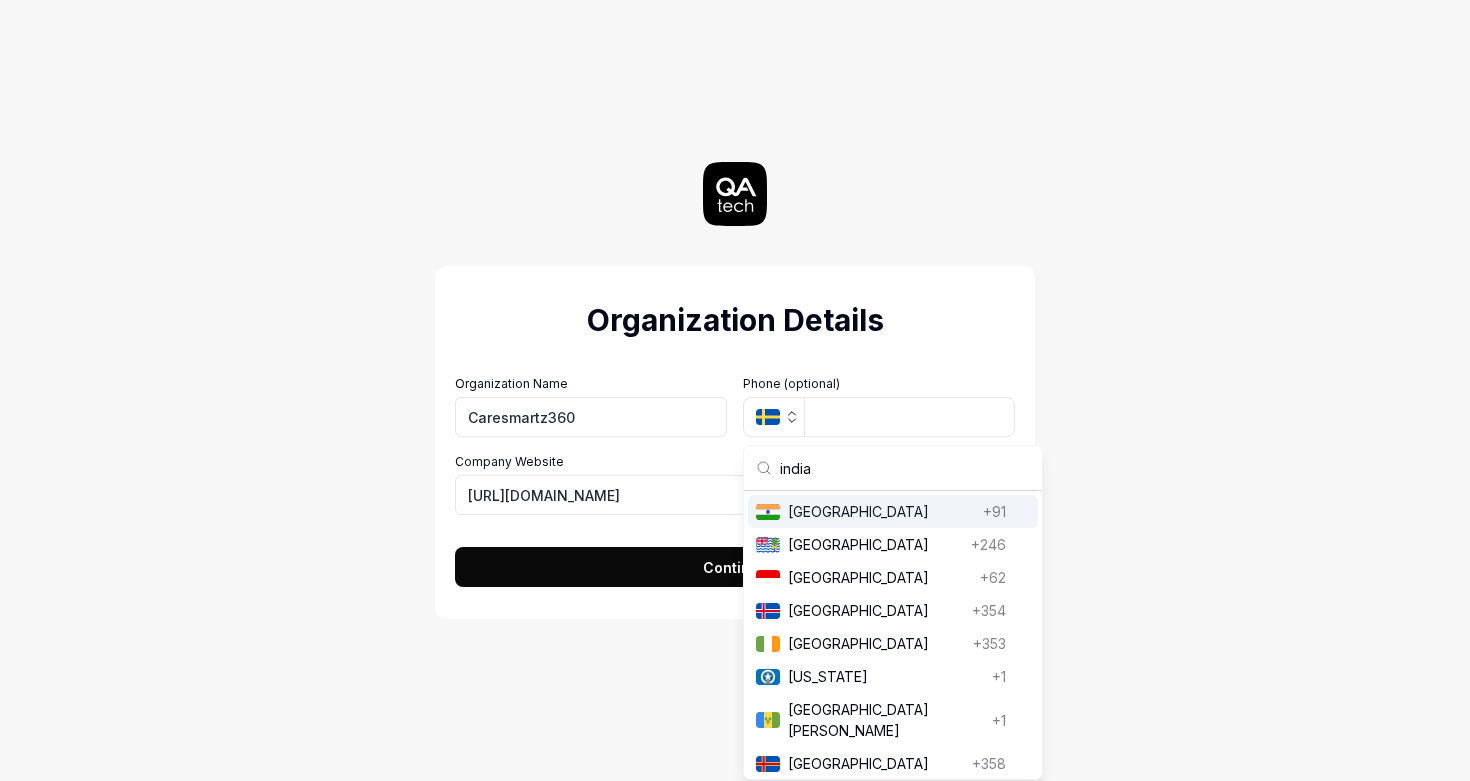 type on "india" 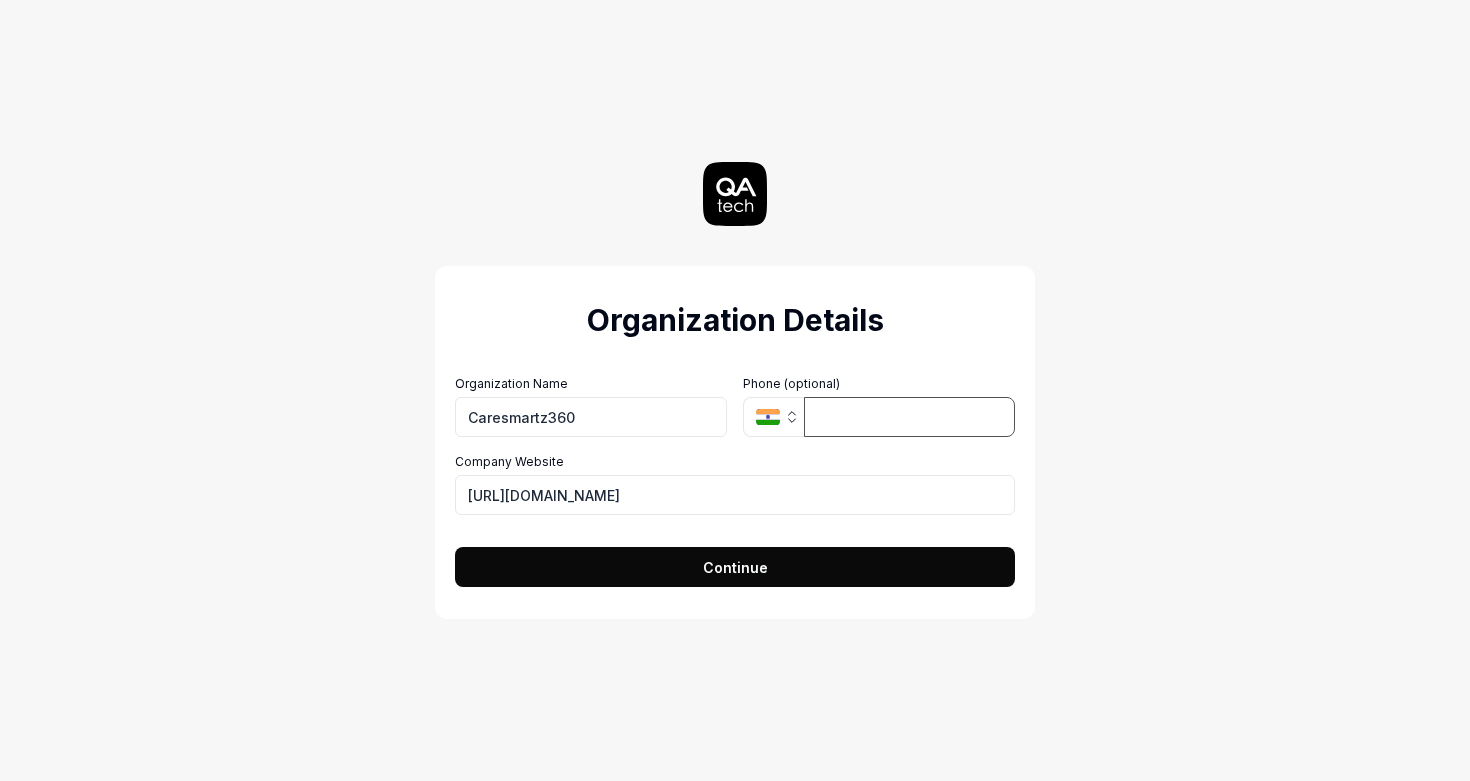click at bounding box center (909, 417) 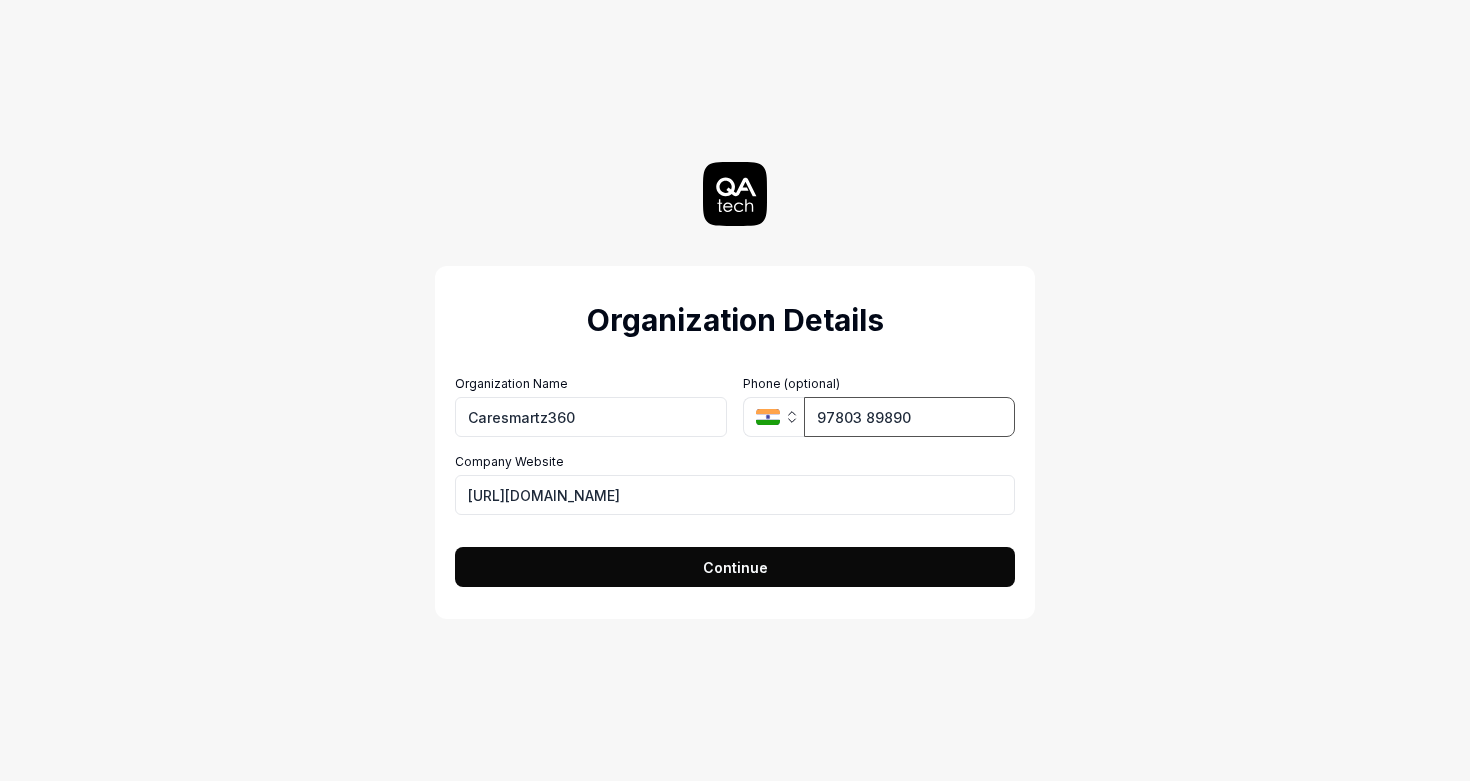 type on "97803 89890" 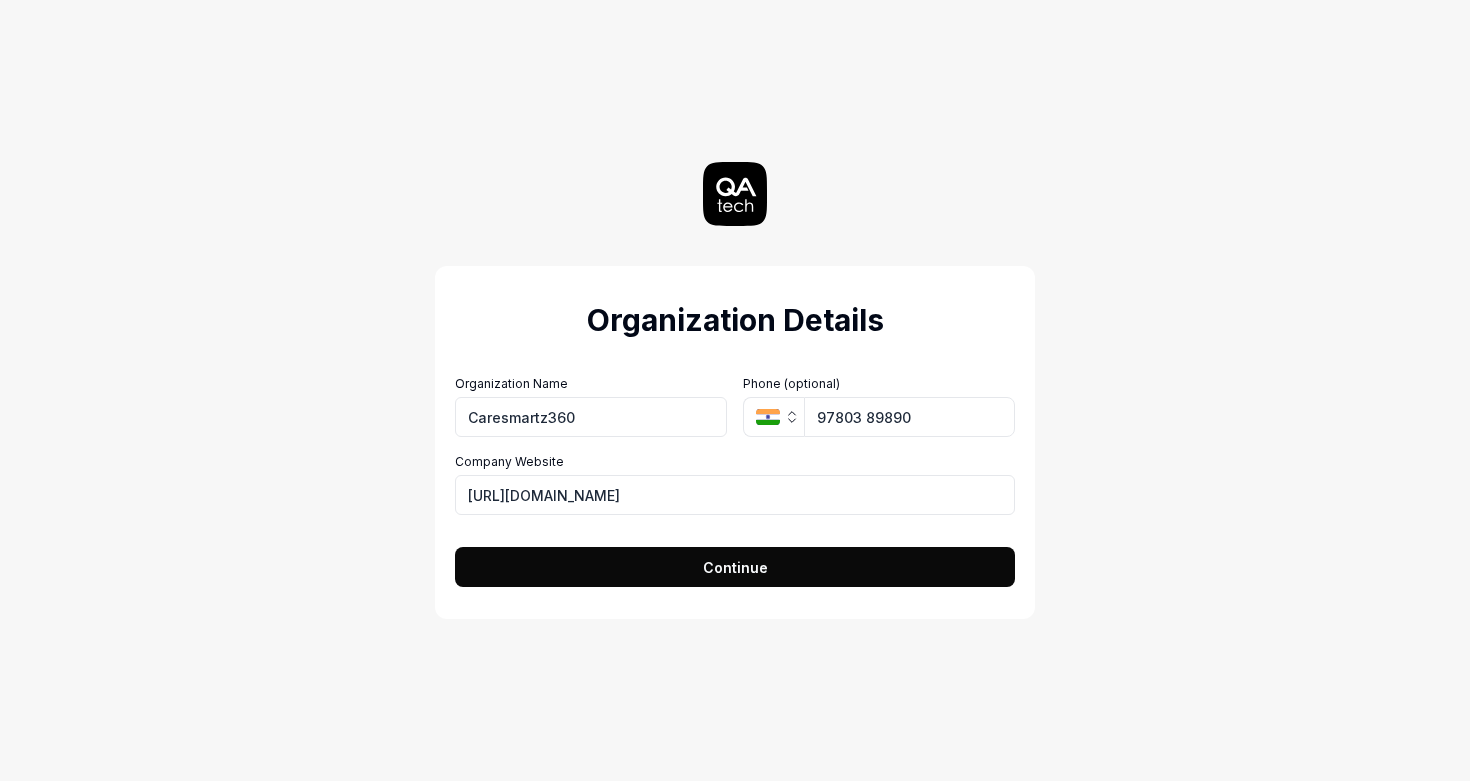 click on "Continue" at bounding box center [735, 567] 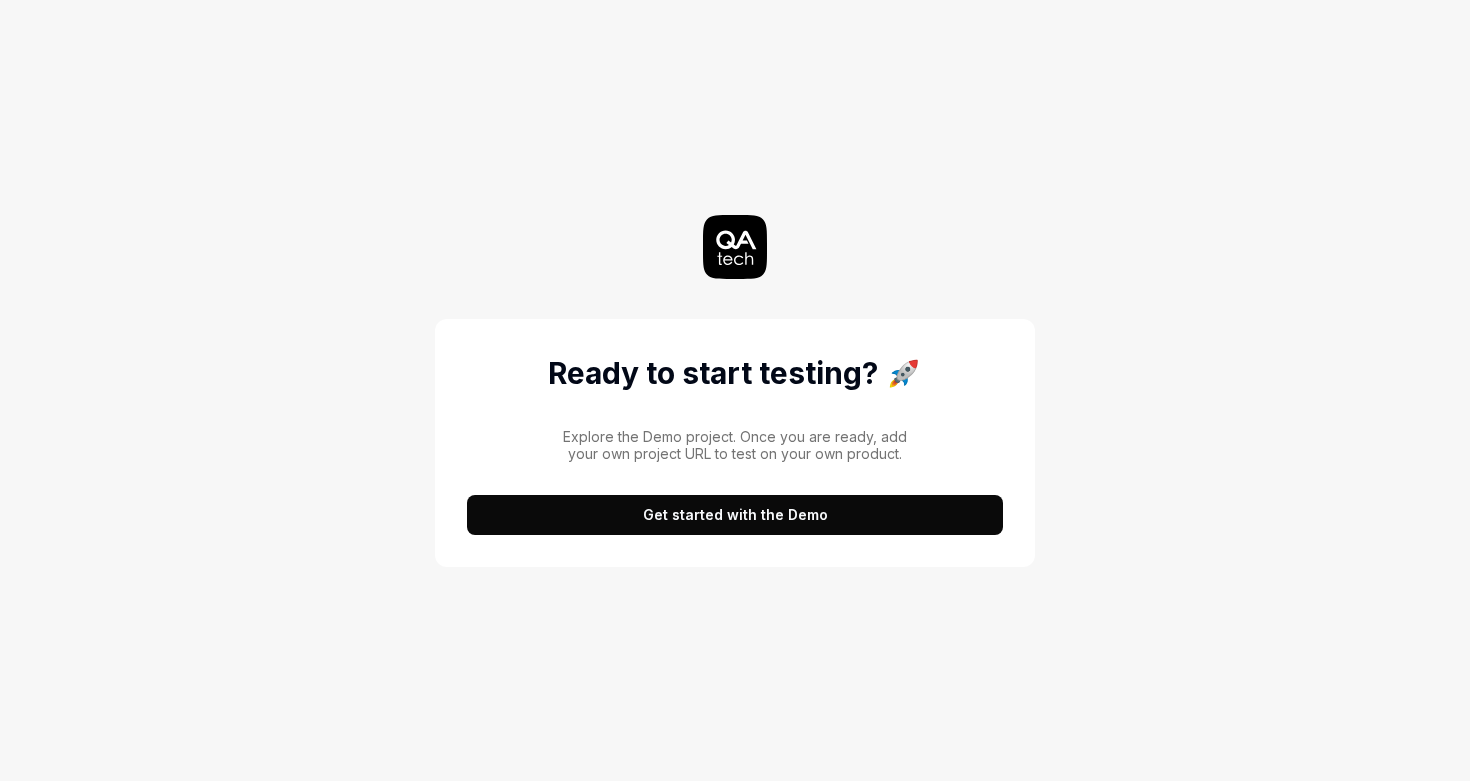 click on "Get started with the Demo" at bounding box center (735, 515) 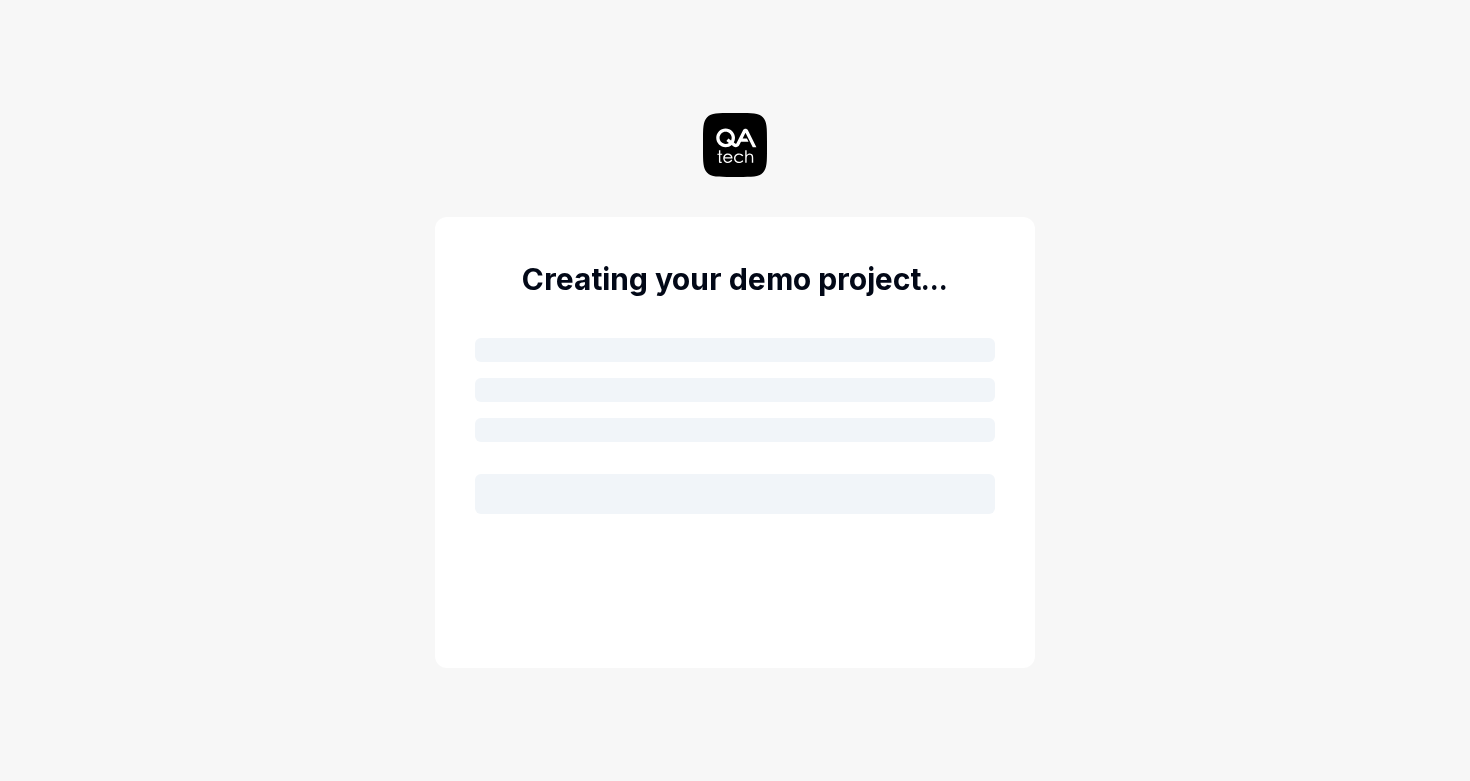 click on "Creating your demo project..." at bounding box center (735, 390) 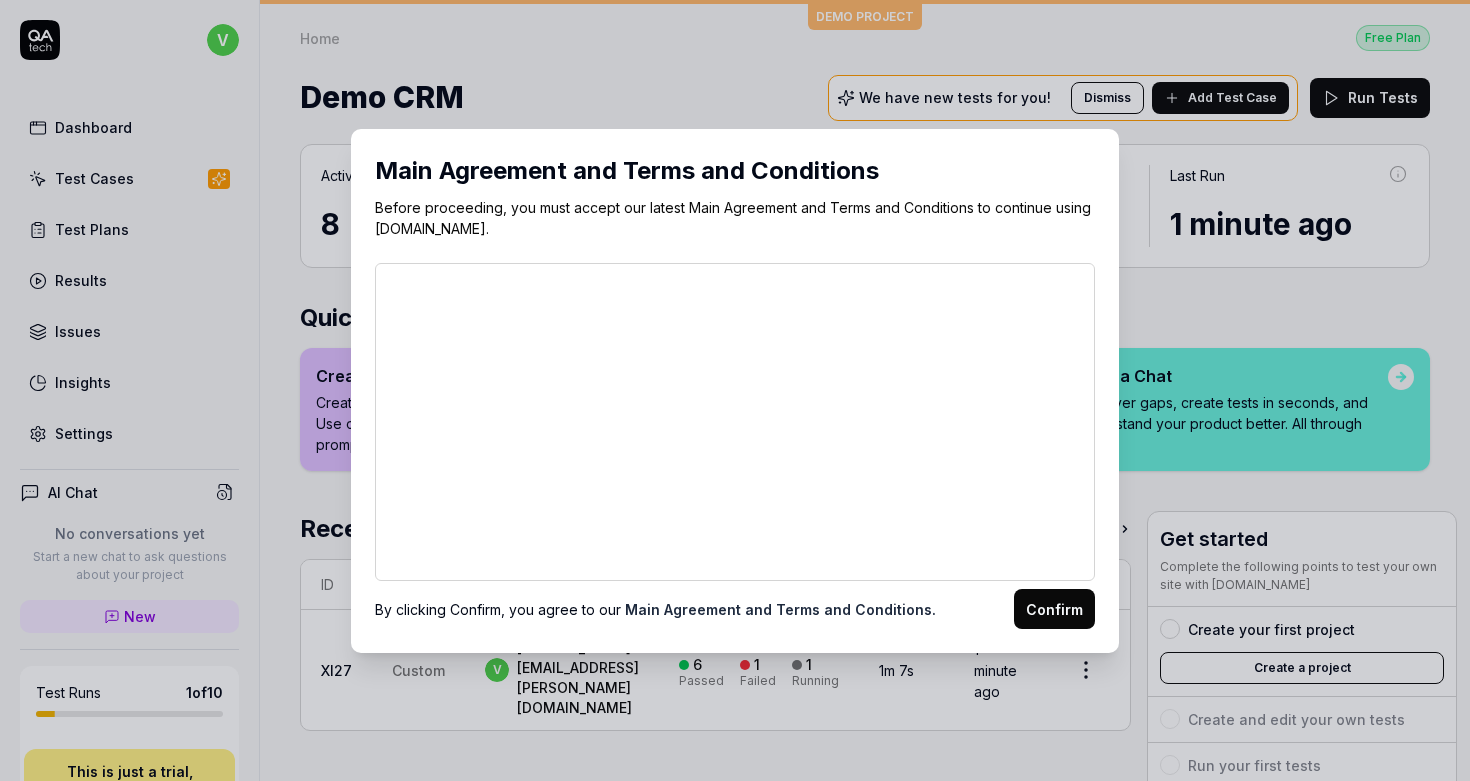 click on "Confirm" at bounding box center [1054, 609] 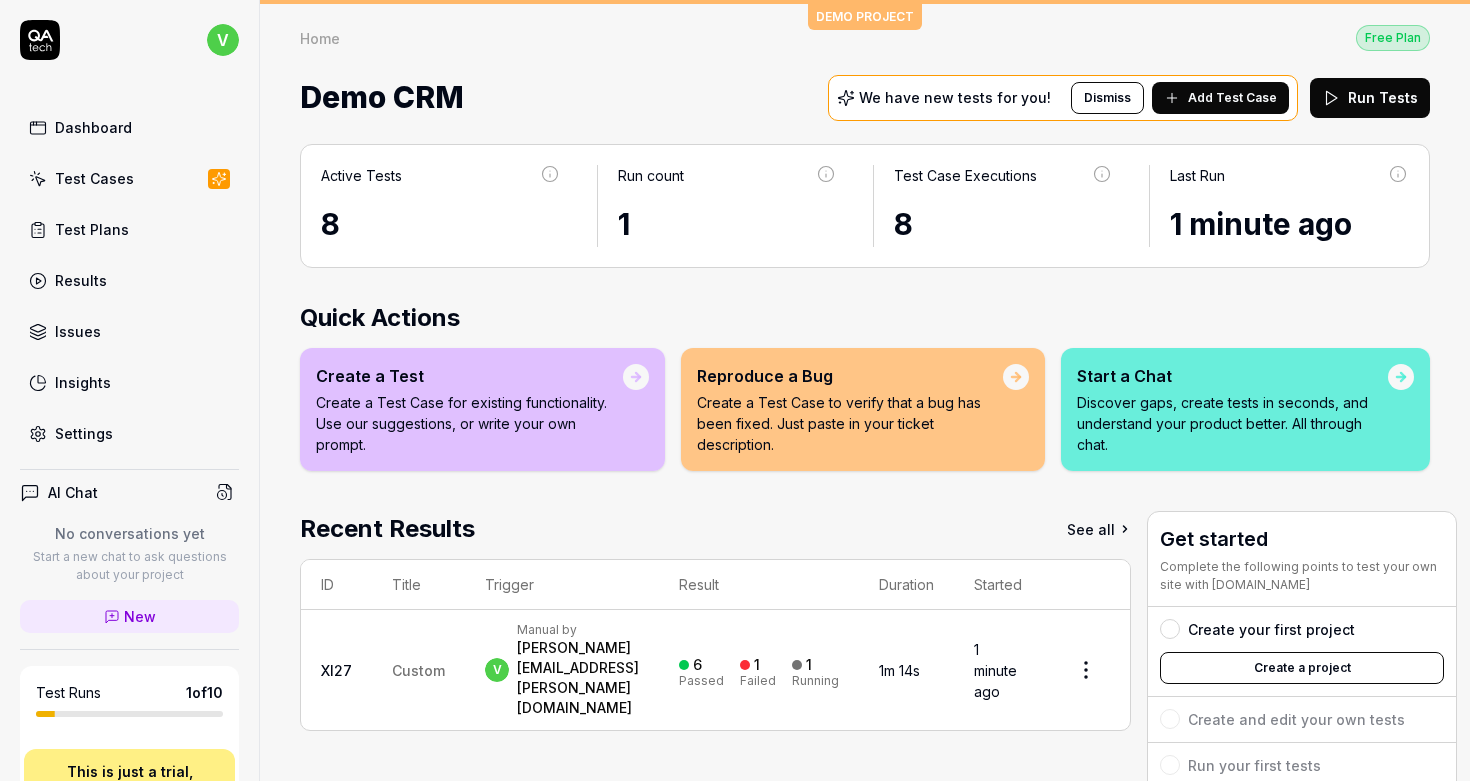 scroll, scrollTop: 360, scrollLeft: 0, axis: vertical 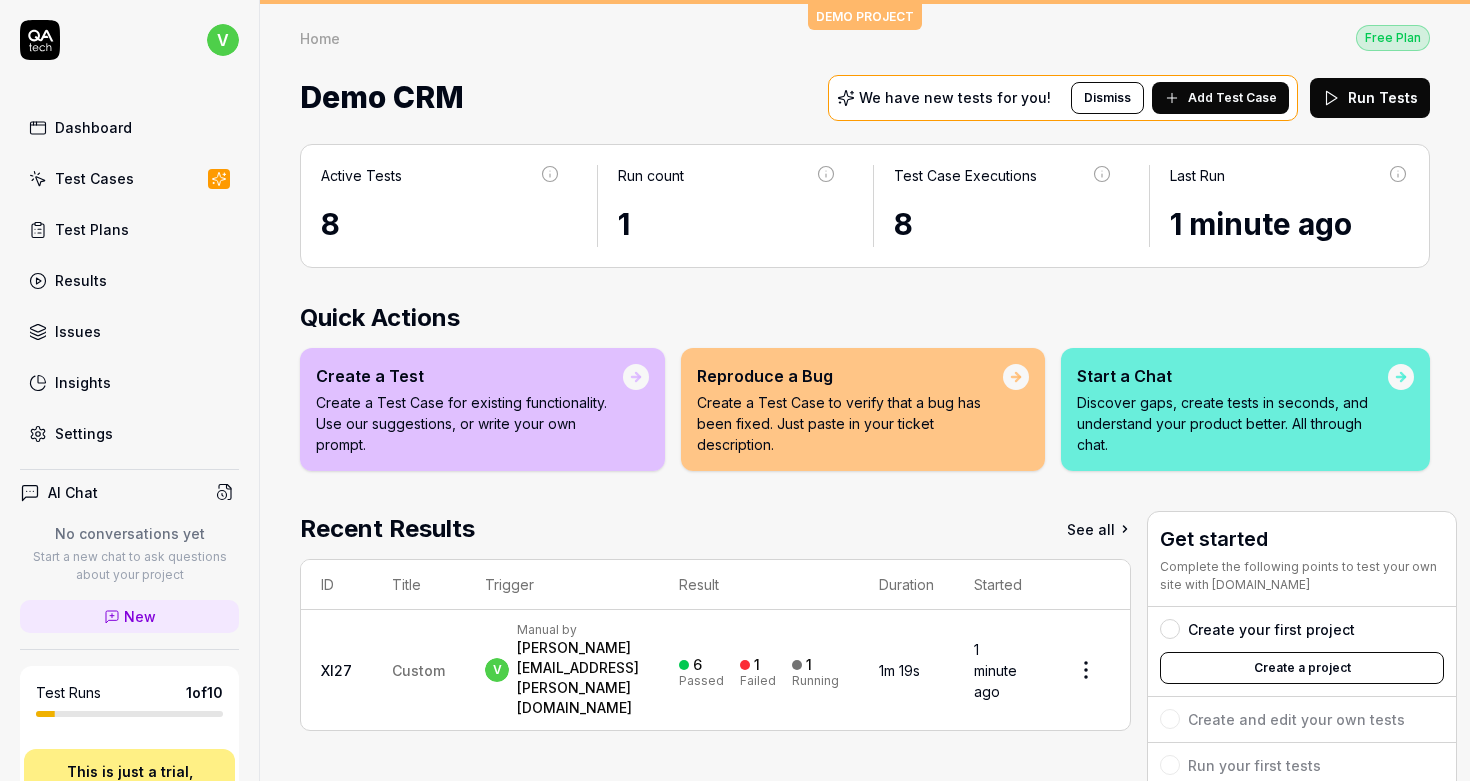 click 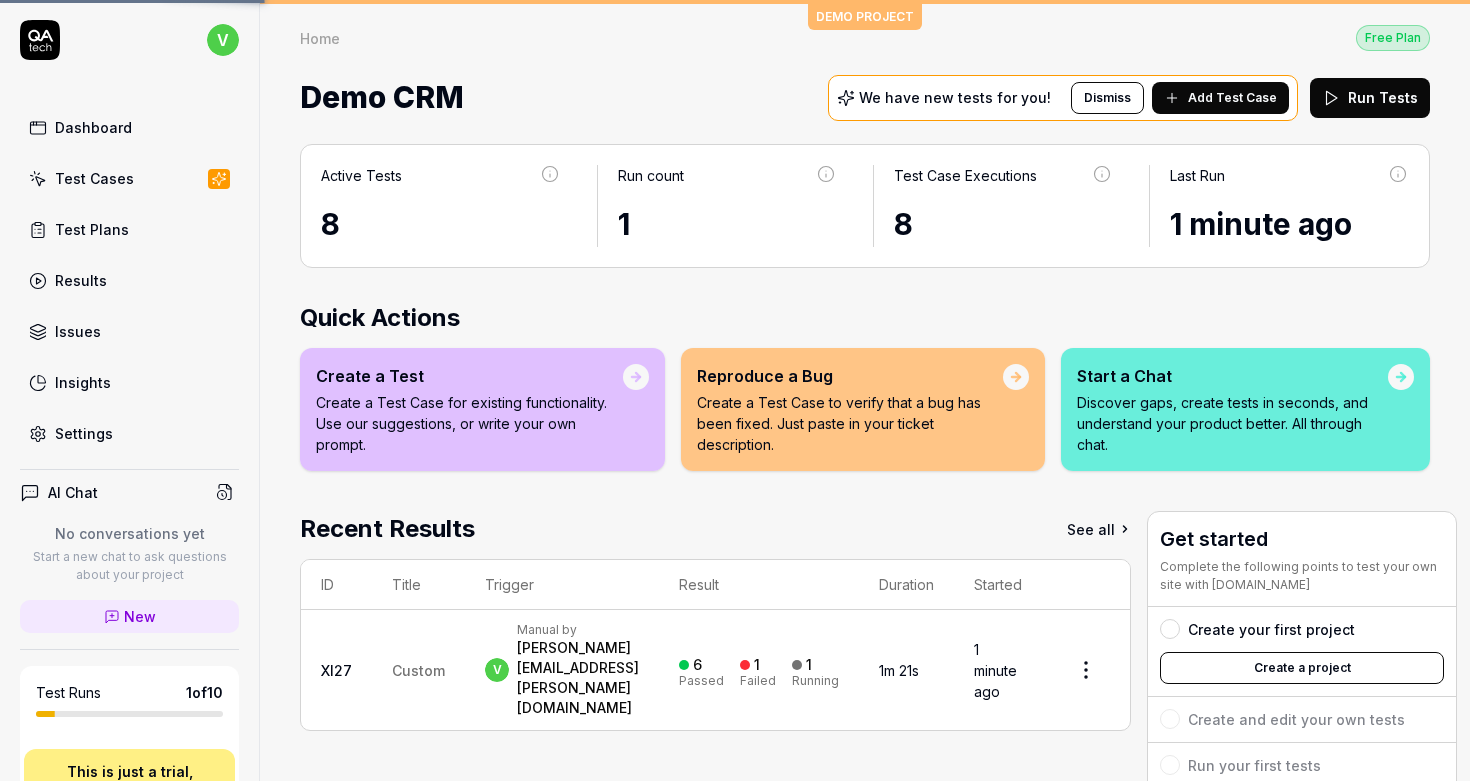 click on "v Dashboard Test Cases Test Plans Results Issues Insights Settings AI Chat No conversations yet Start a new chat to ask questions about your project New Test Runs 1  of  10 This is just a trial, upgrade for more tests! You have almost reached the limit for the trial. Upgrade Now Book a call with us Documentation C Caresmartz360 Demo CRM Collapse Sidebar DEMO PROJECT Home Free Plan Home Free Plan Demo CRM We have new tests for you! Dismiss Add Test Case Run Tests Active Tests 8 Run count 1 Test Case Executions 8 Last Run 1 minute ago Quick Actions Create a Test Create a Test Case for existing functionality. Use our suggestions, or write your own prompt. Reproduce a Bug Create a Test Case to verify that a bug has been fixed. Just paste in your ticket description. Start a Chat Discover gaps, create tests in seconds, and understand your product better. All through chat. Recent Results See all ID Title Trigger Result Duration Started XI27 Custom v Manual by vibhor.mahajan@caresmartz360.com 6 Passed 1 Failed 1" at bounding box center [735, 390] 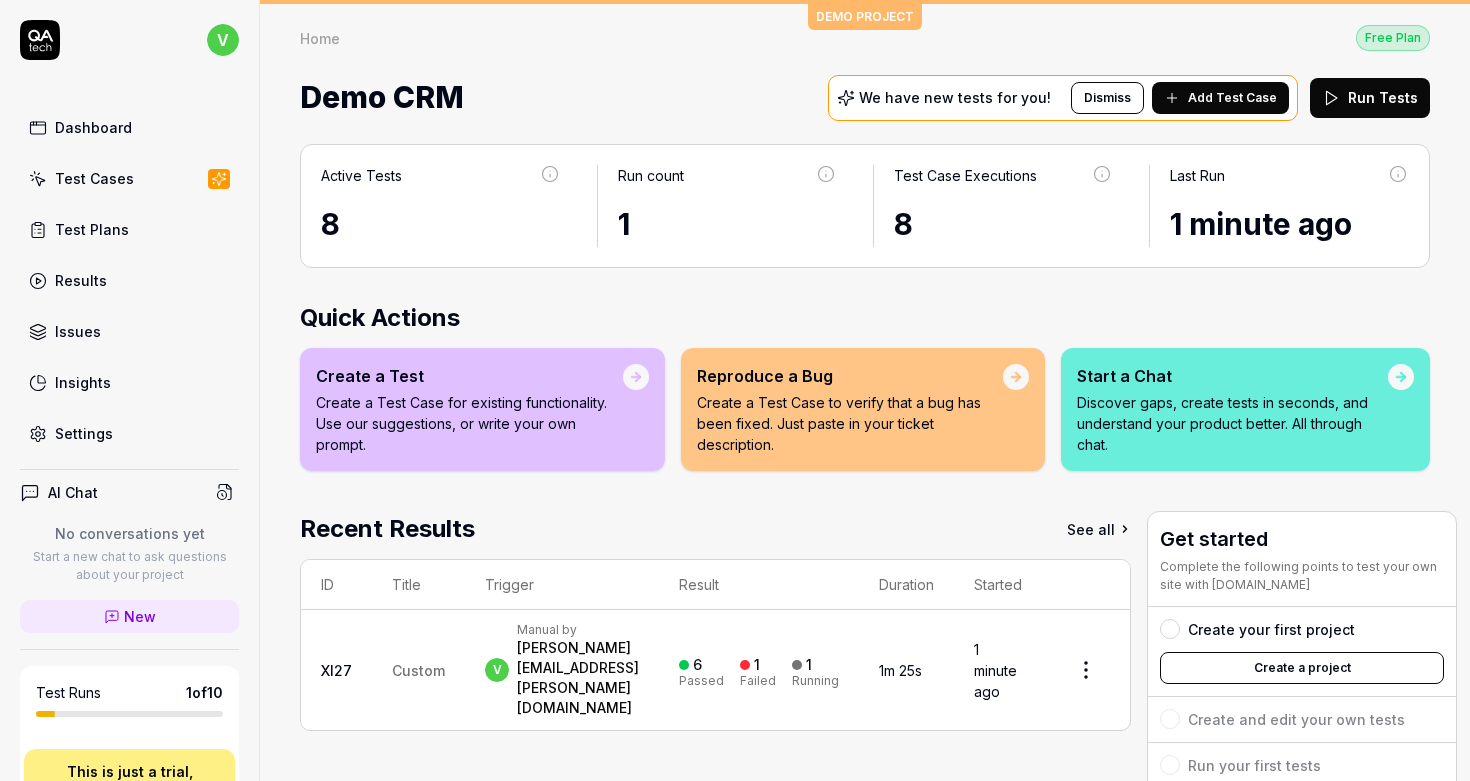click on "Dismiss" at bounding box center [1107, 98] 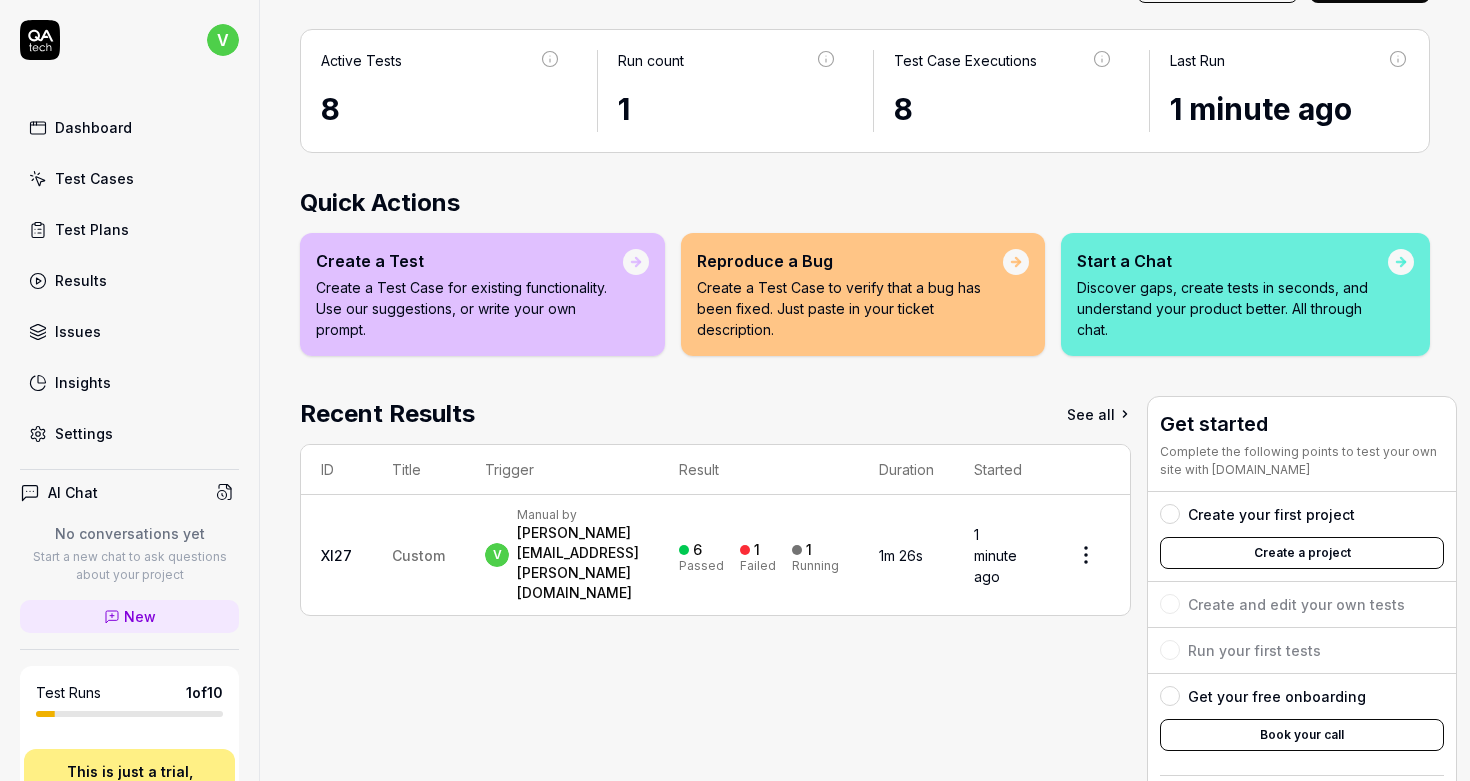 scroll, scrollTop: 228, scrollLeft: 0, axis: vertical 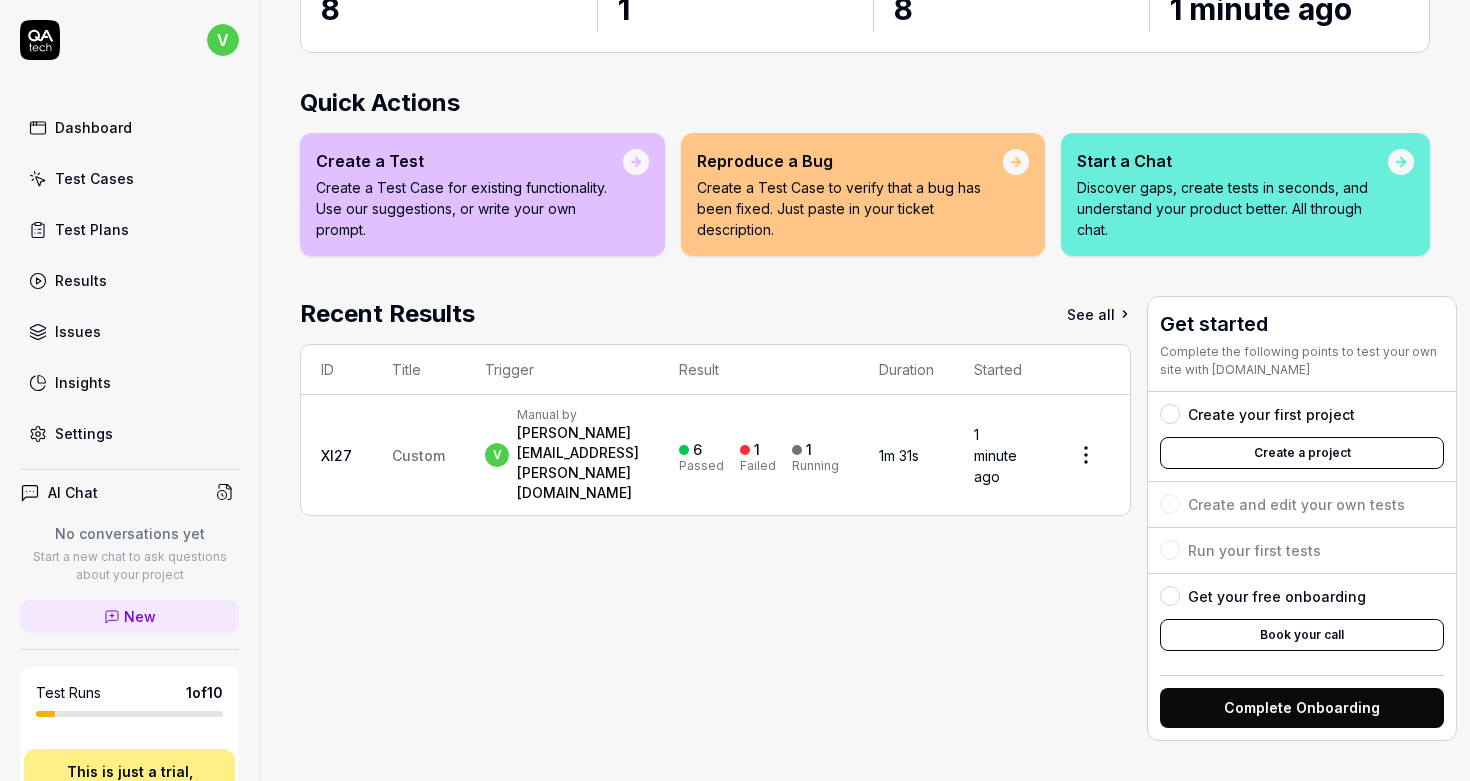click on "[PERSON_NAME][EMAIL_ADDRESS][PERSON_NAME][DOMAIN_NAME]" at bounding box center (578, 463) 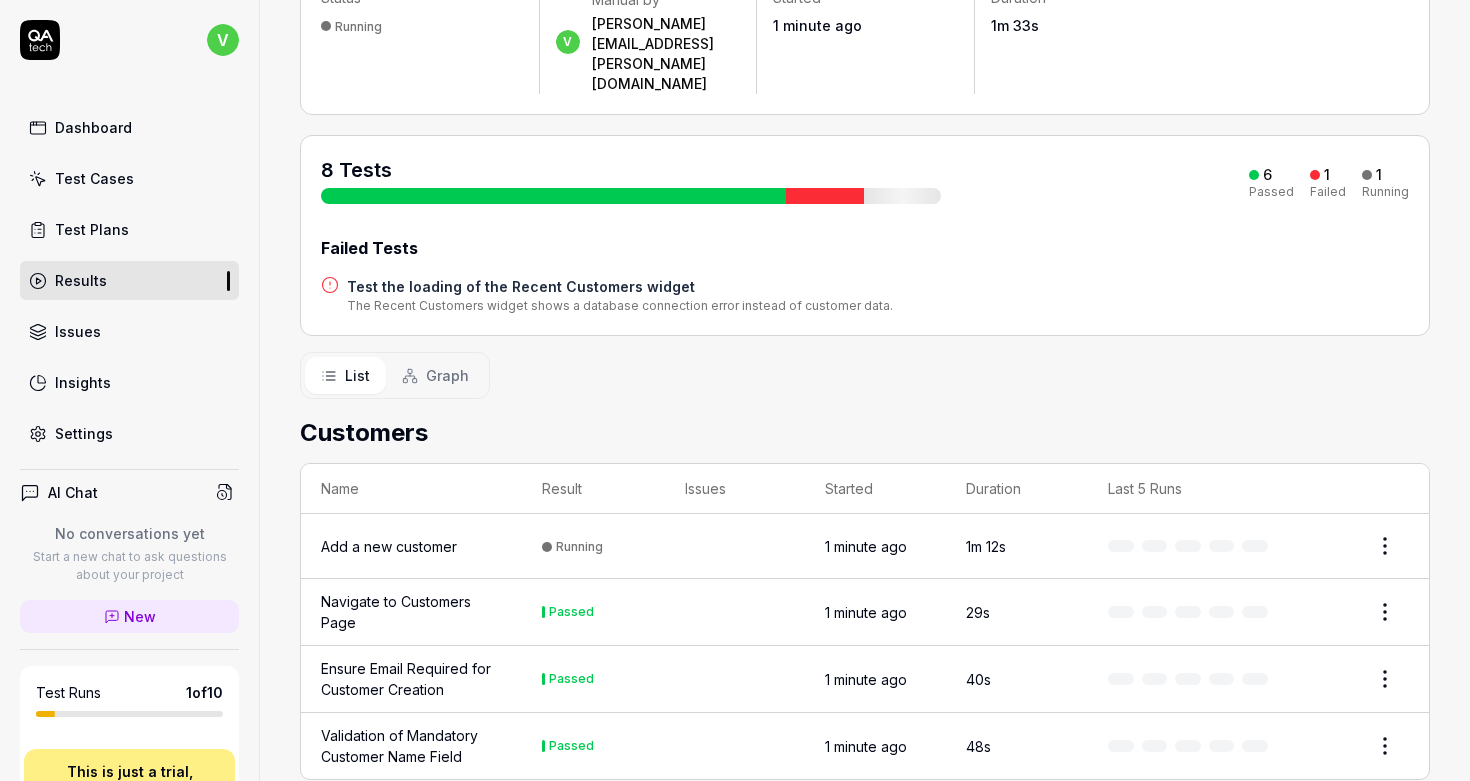 scroll, scrollTop: 198, scrollLeft: 0, axis: vertical 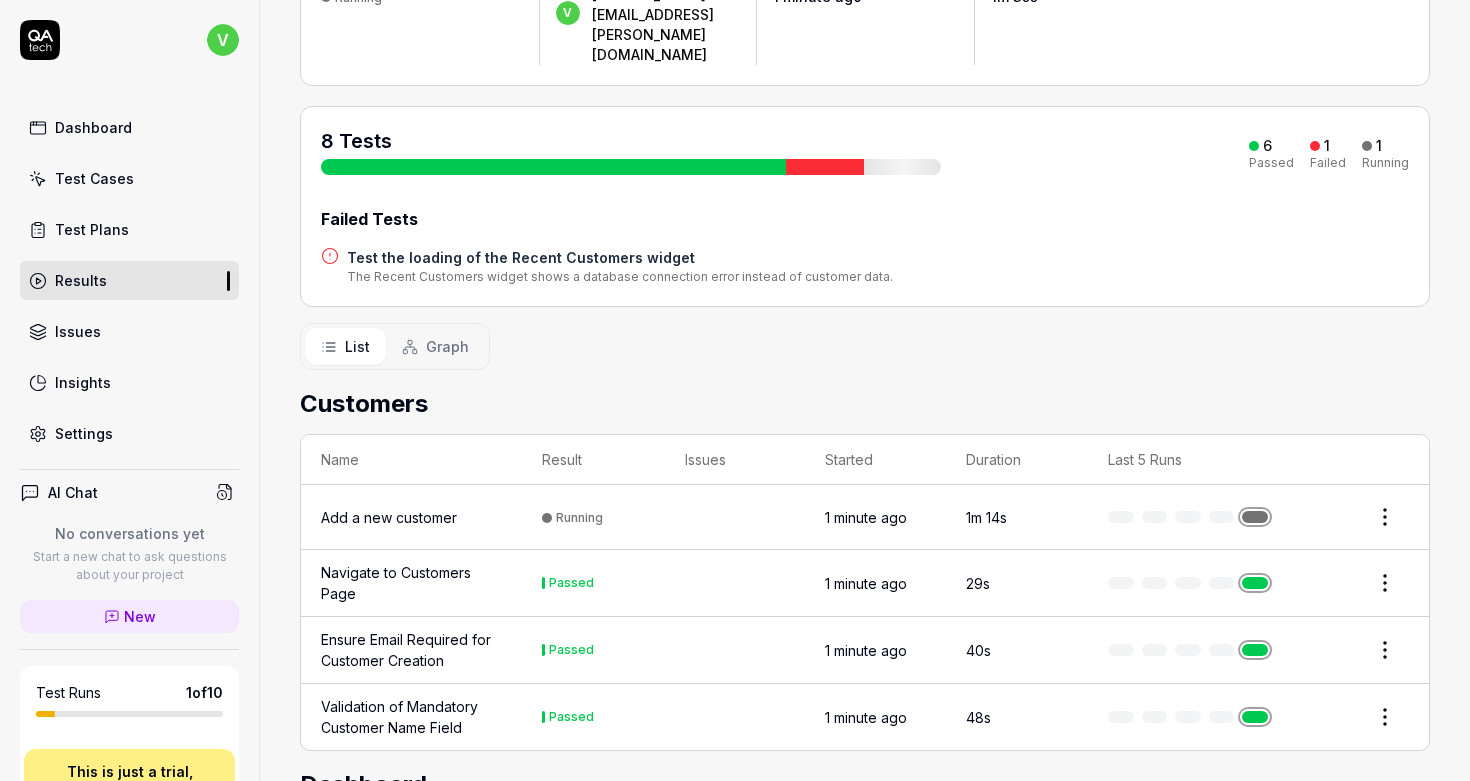 click on "Navigate to Customers Page" at bounding box center (411, 583) 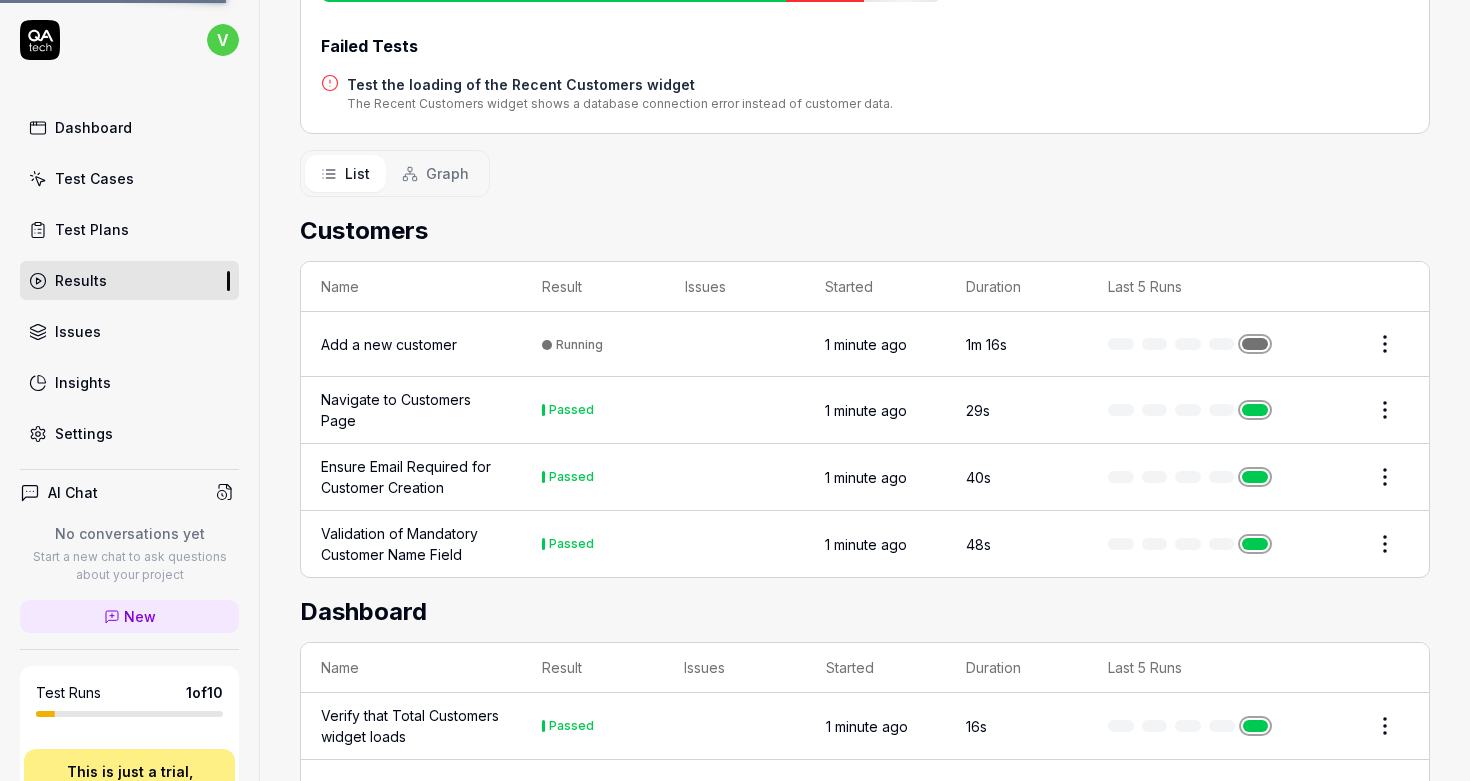 scroll, scrollTop: 505, scrollLeft: 0, axis: vertical 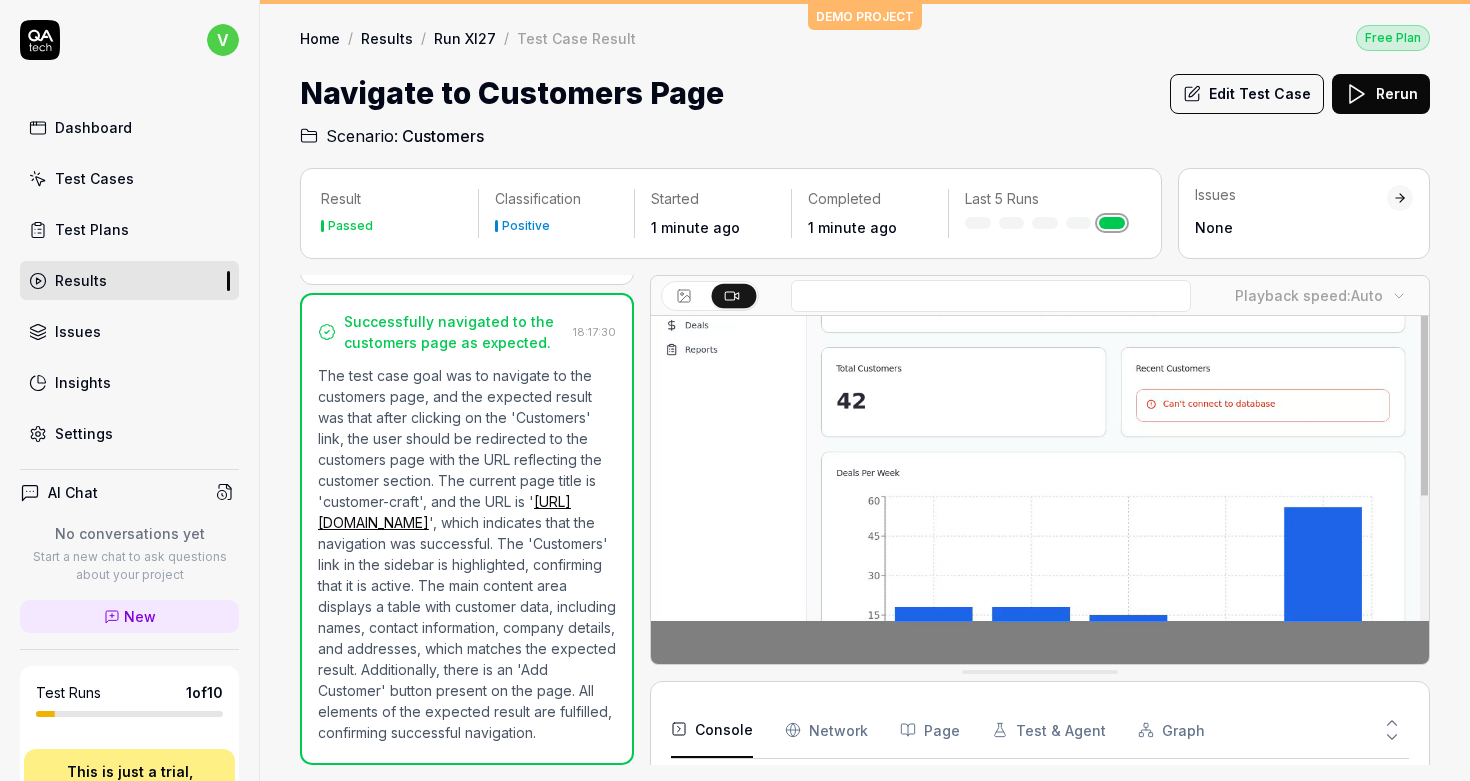 click on "Dashboard" at bounding box center [93, 127] 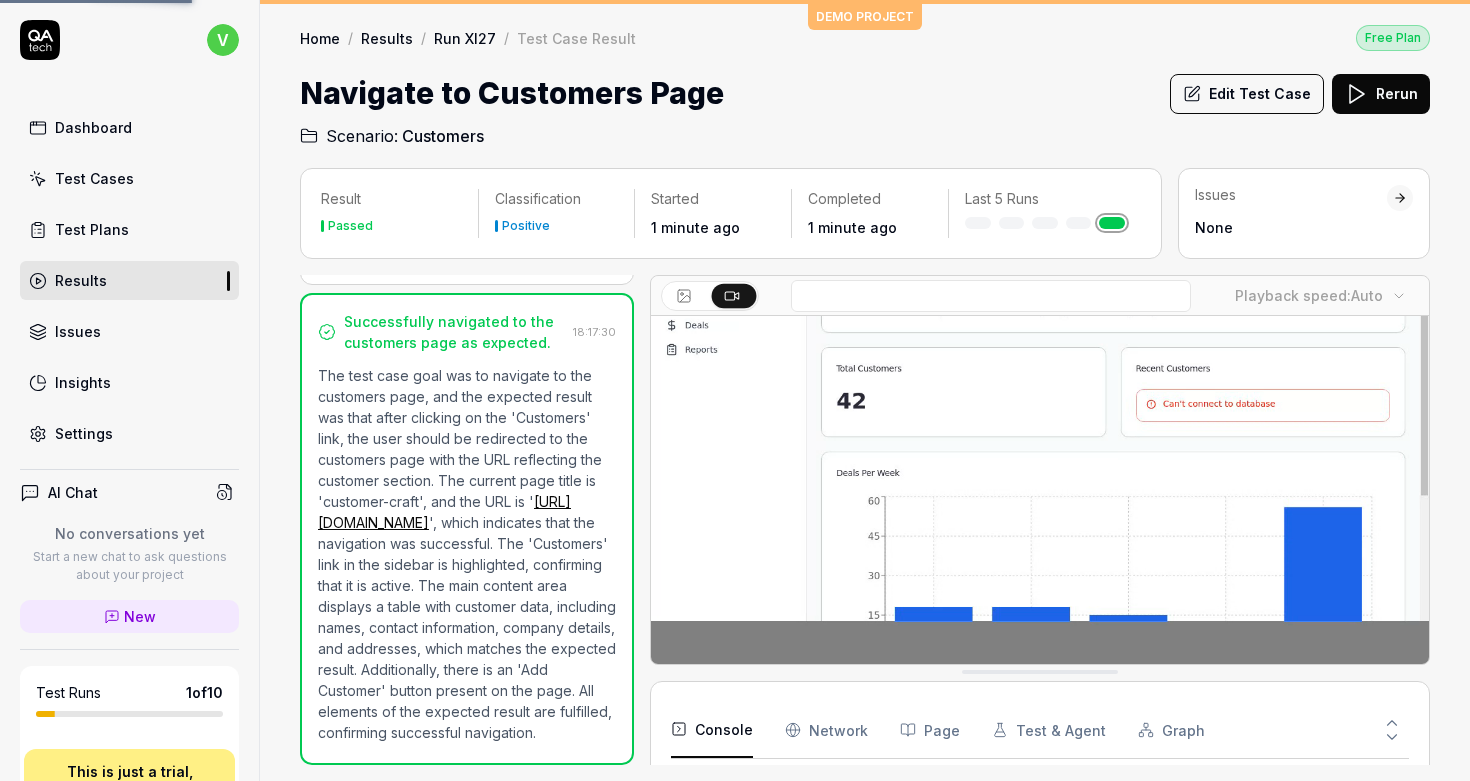 click on "Test Cases" at bounding box center [94, 178] 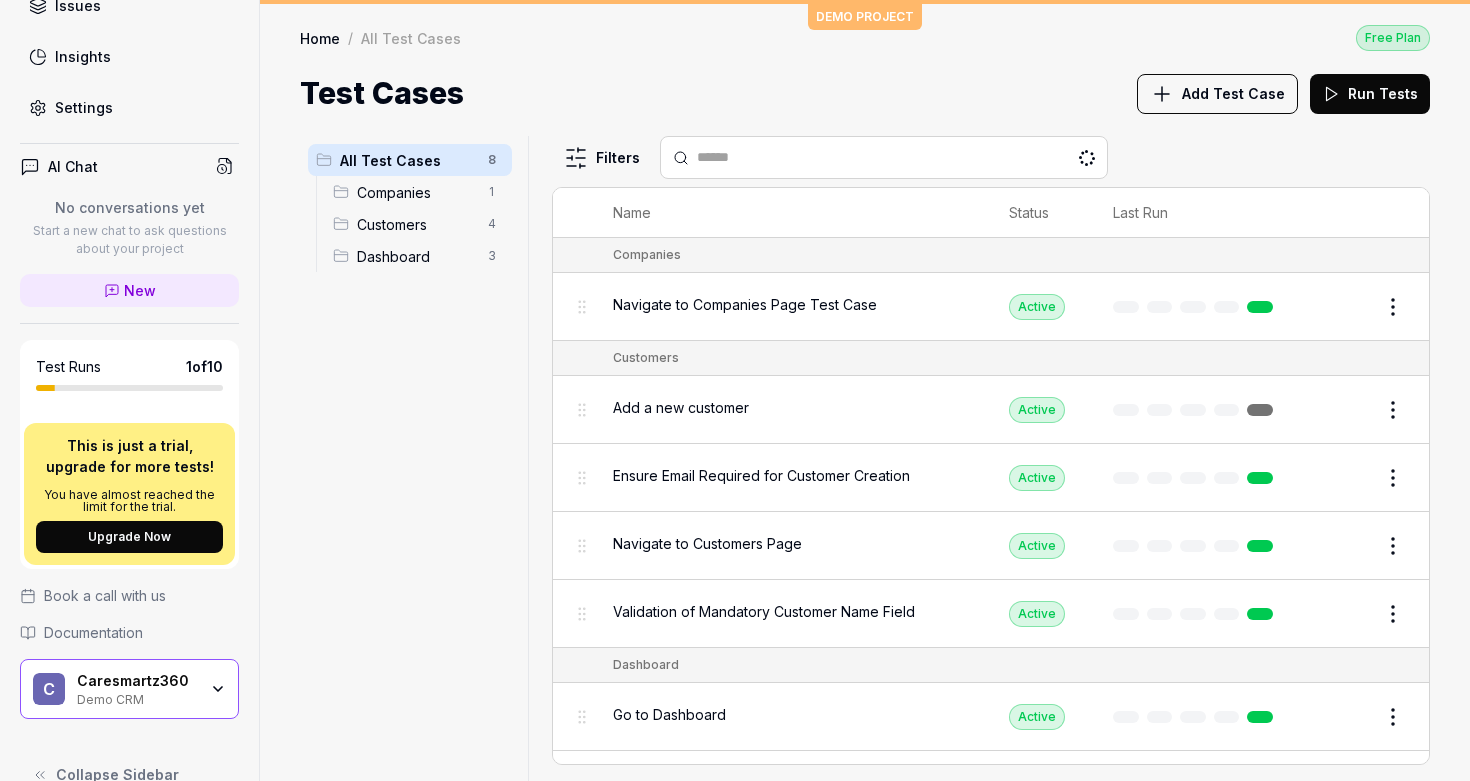scroll, scrollTop: 360, scrollLeft: 0, axis: vertical 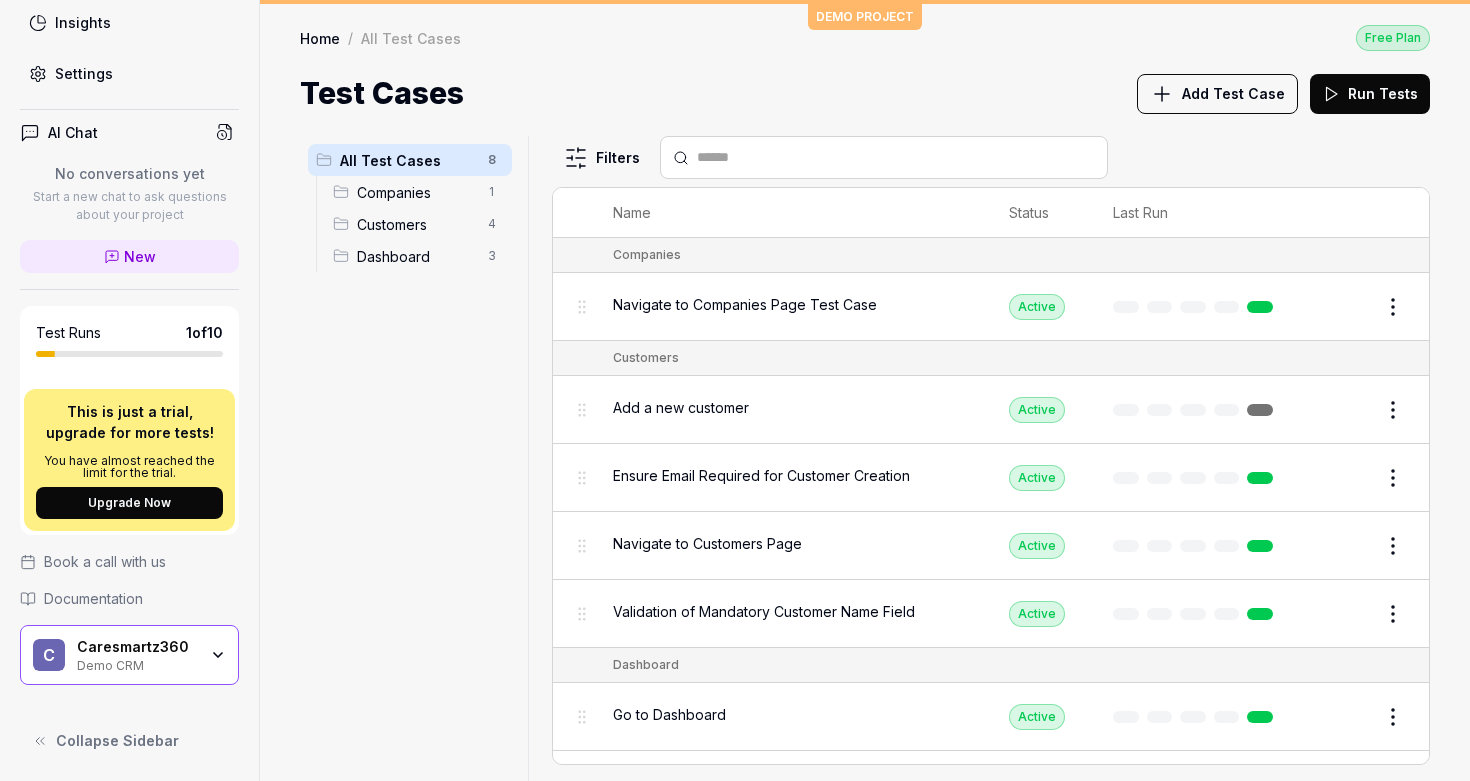click 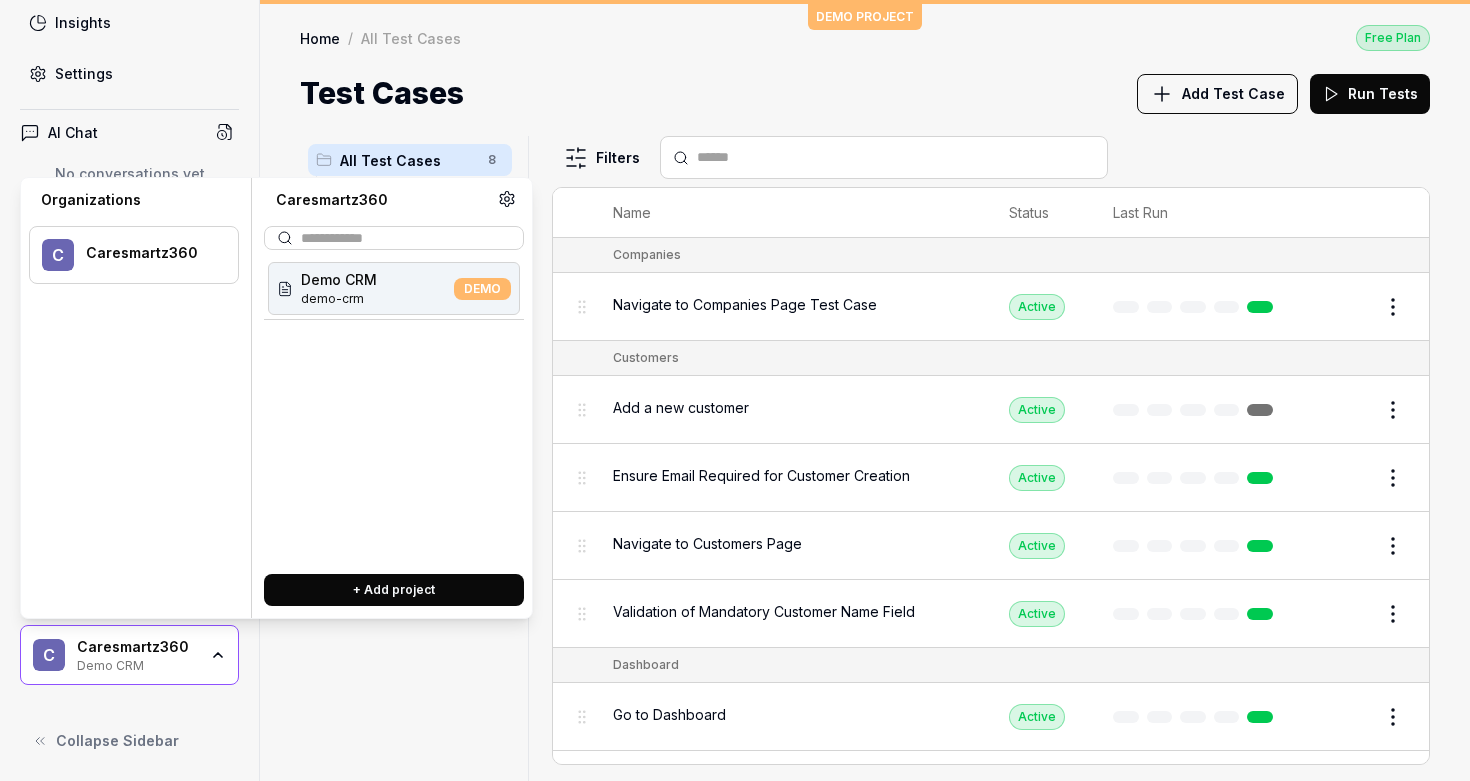 click on "+ Add project" at bounding box center (394, 590) 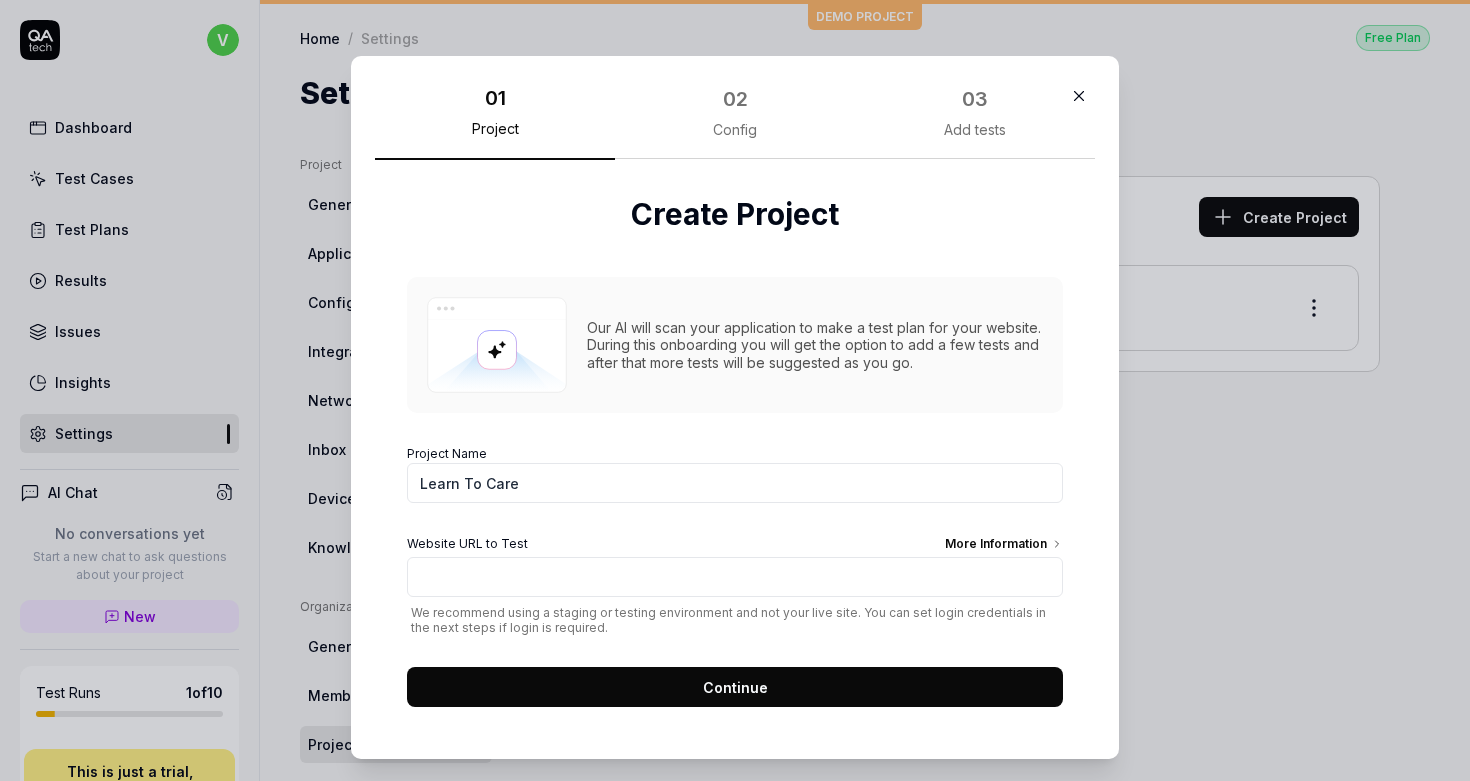 type on "Learn To Care" 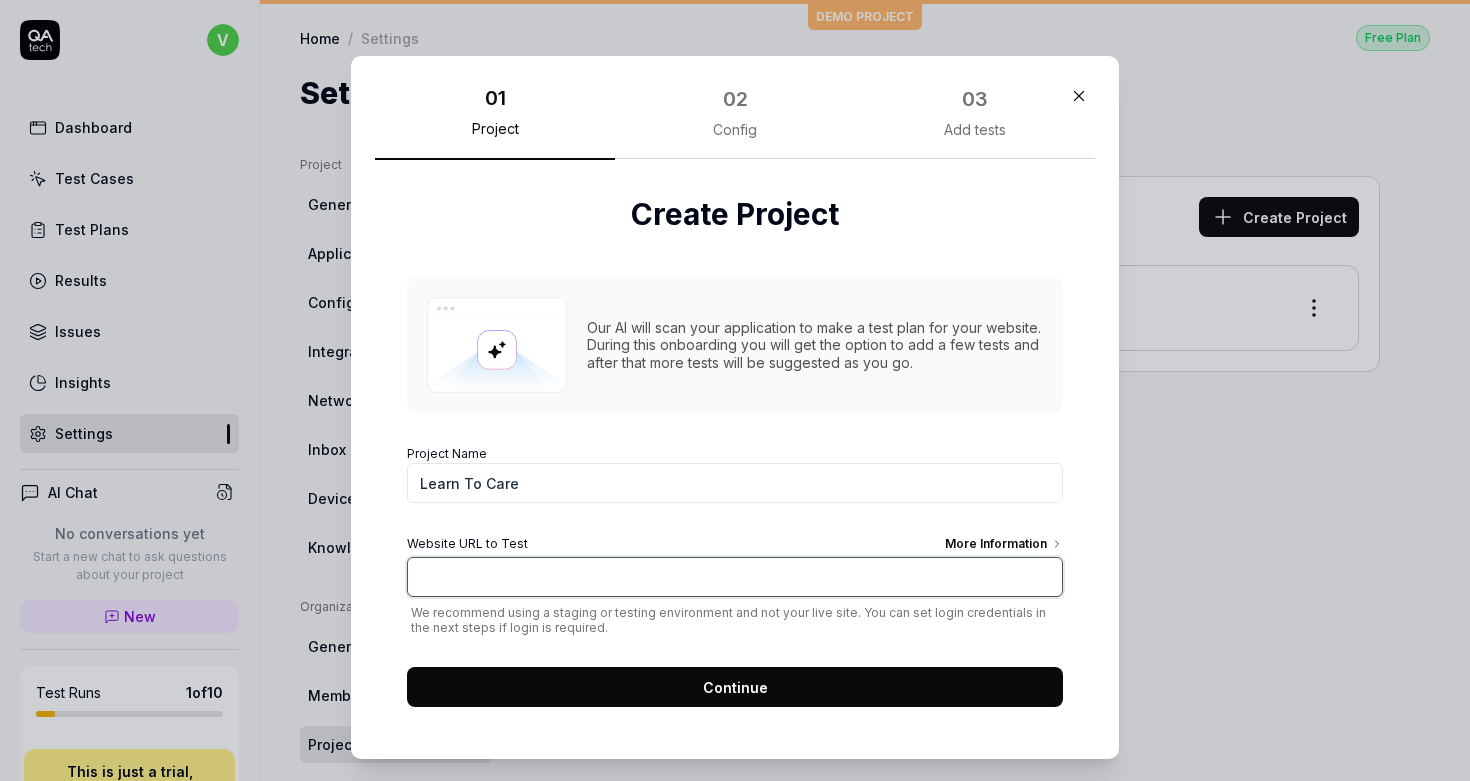click on "Website URL to Test More Information" at bounding box center [735, 577] 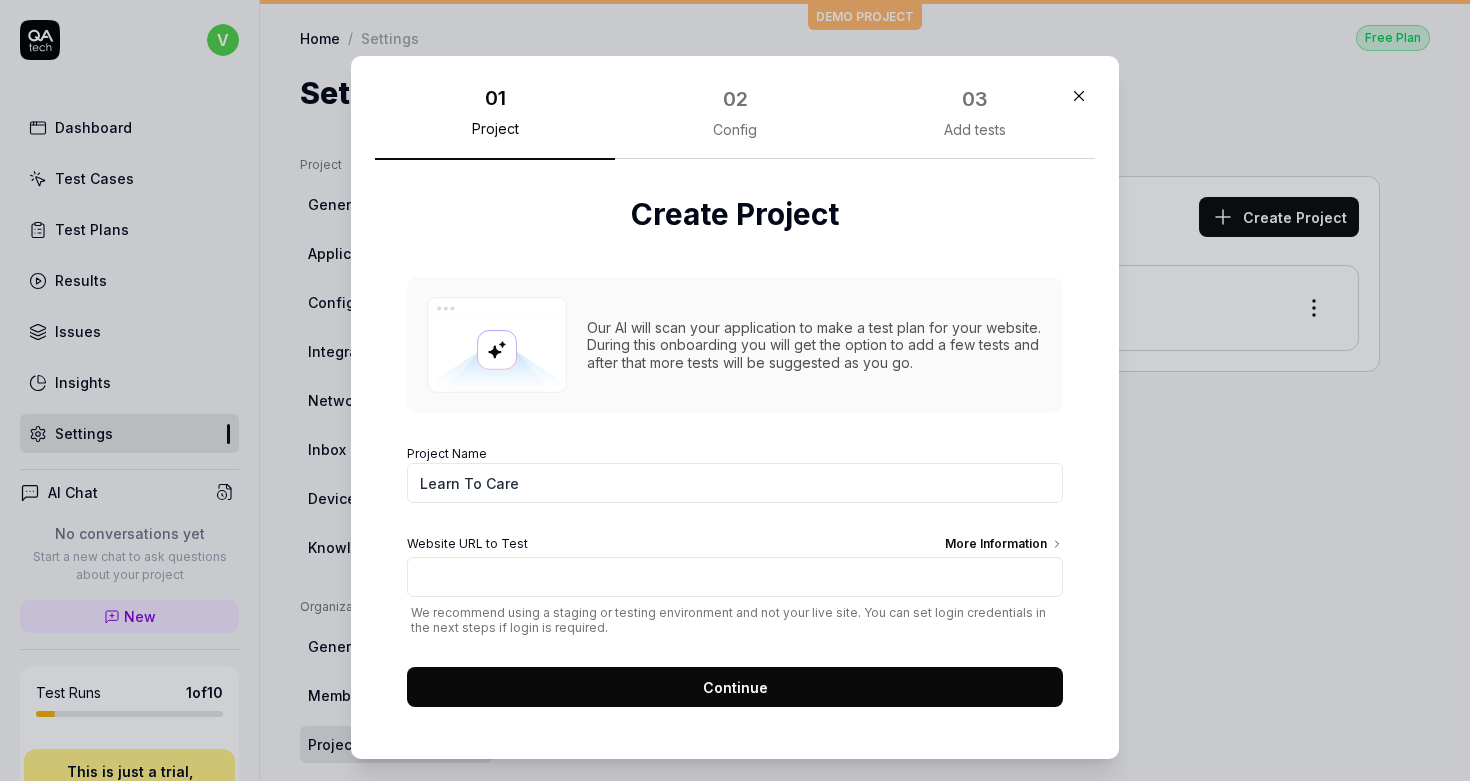 click on "Website URL to Test More Information We recommend using a staging or testing environment and not your live site. You can set login credentials in the next steps if login is required." at bounding box center [735, 585] 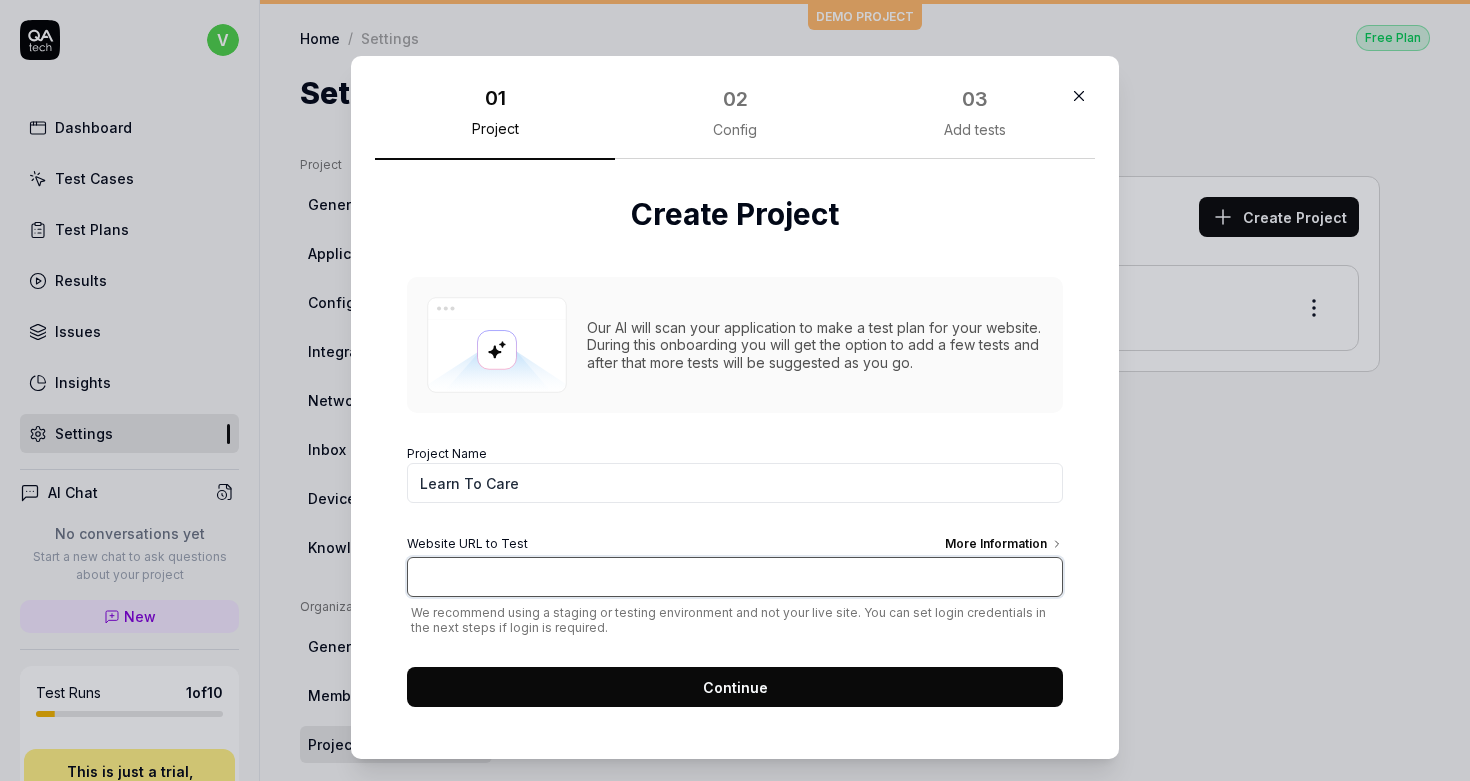 click on "Website URL to Test More Information" at bounding box center [735, 577] 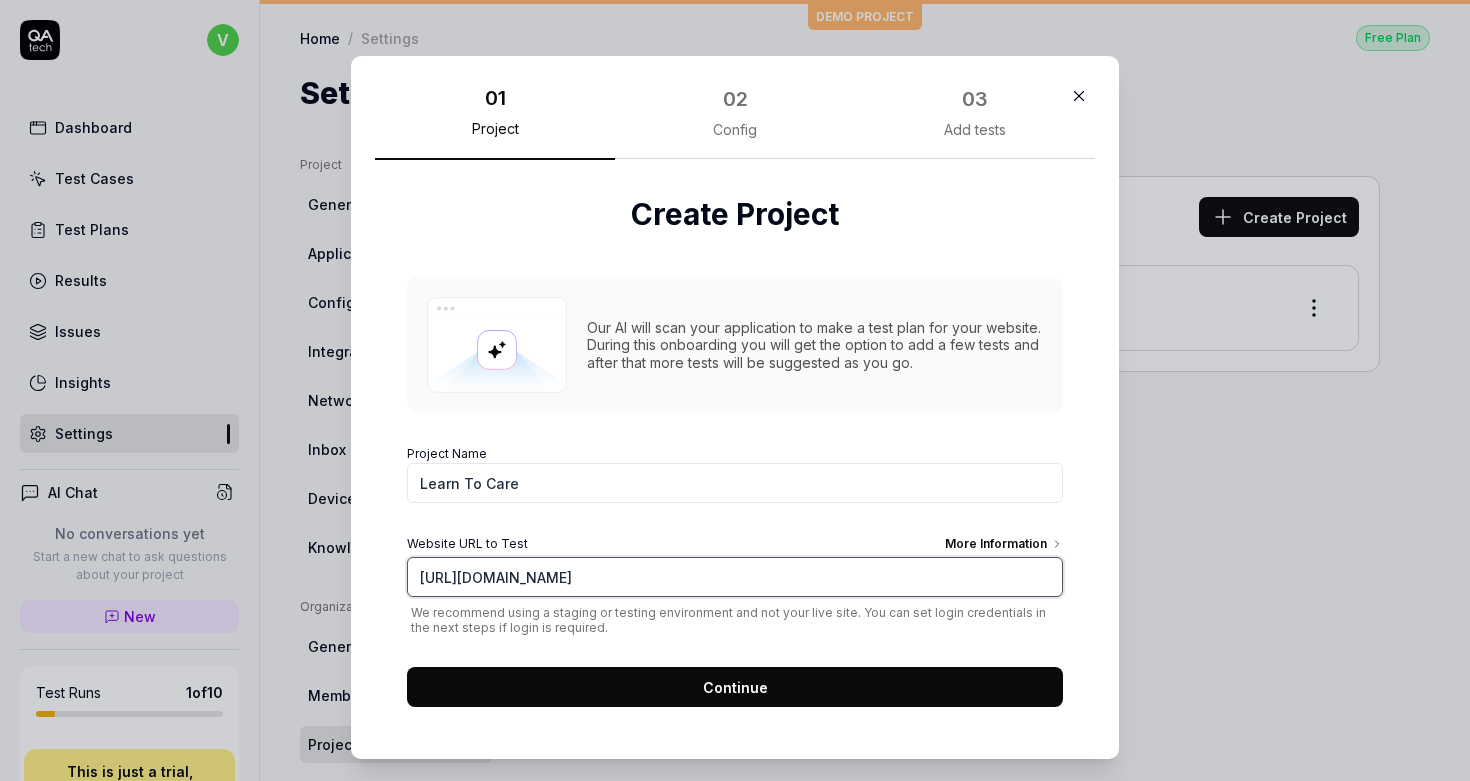 type on "https://learn2care.caresmartz360.com" 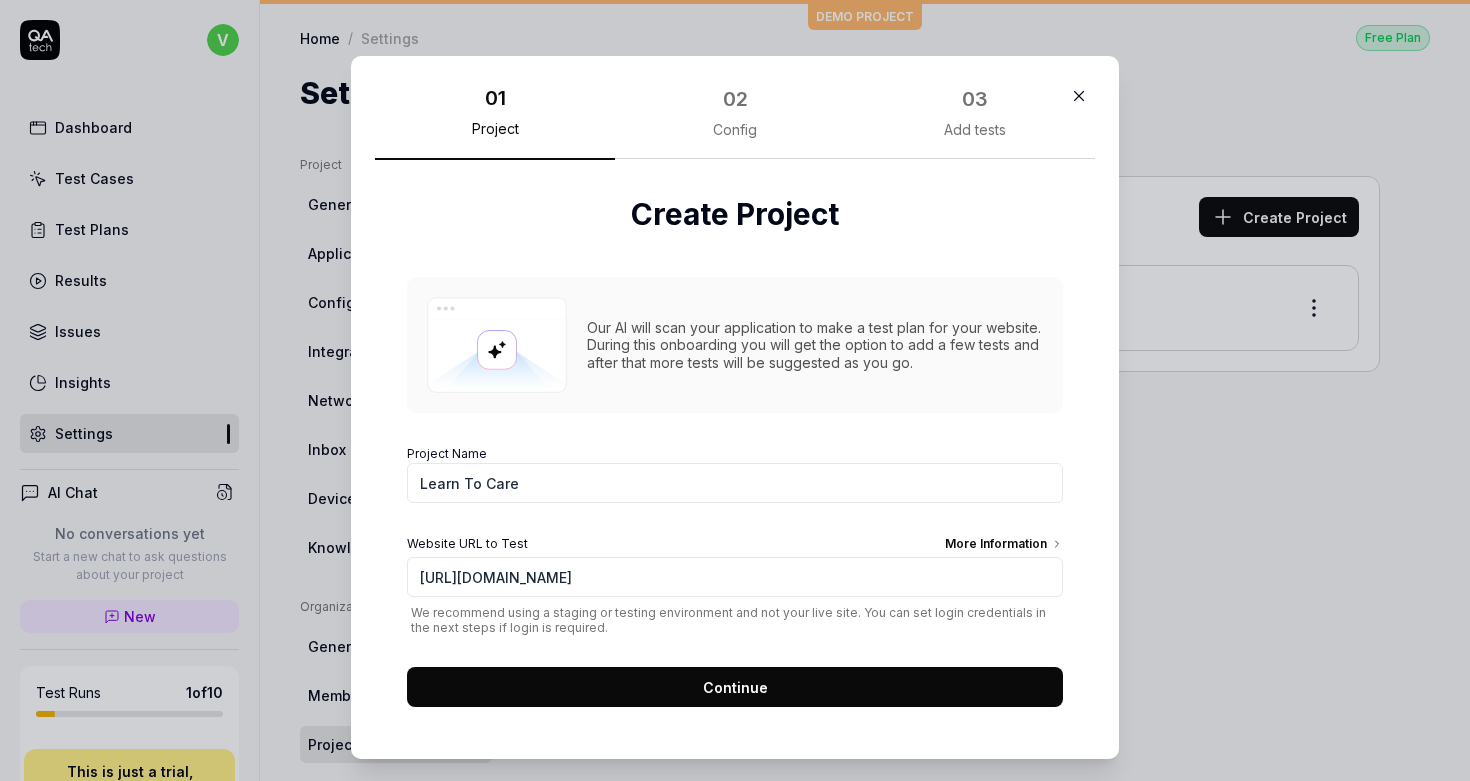 click on "Continue" at bounding box center [735, 687] 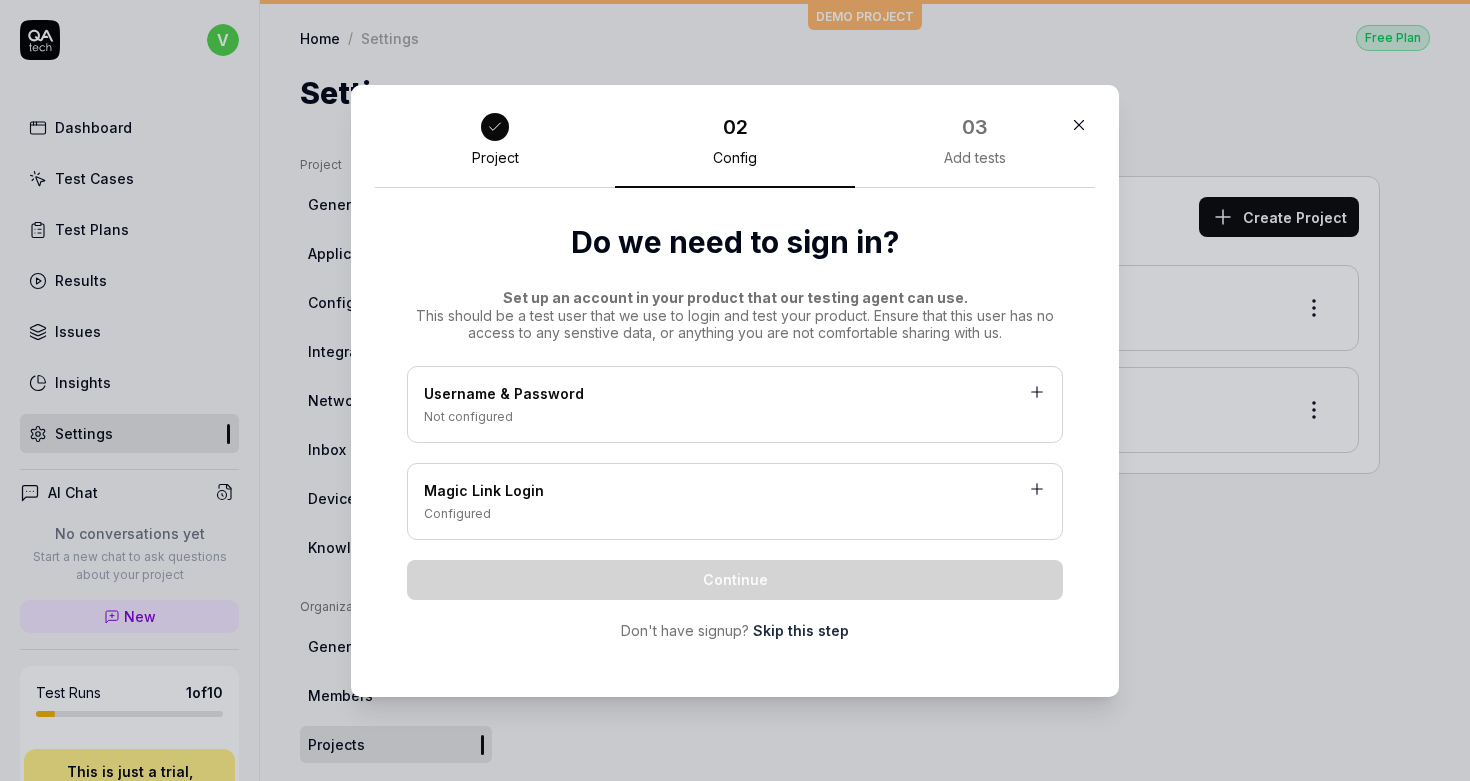 click on "Username & Password" at bounding box center (735, 395) 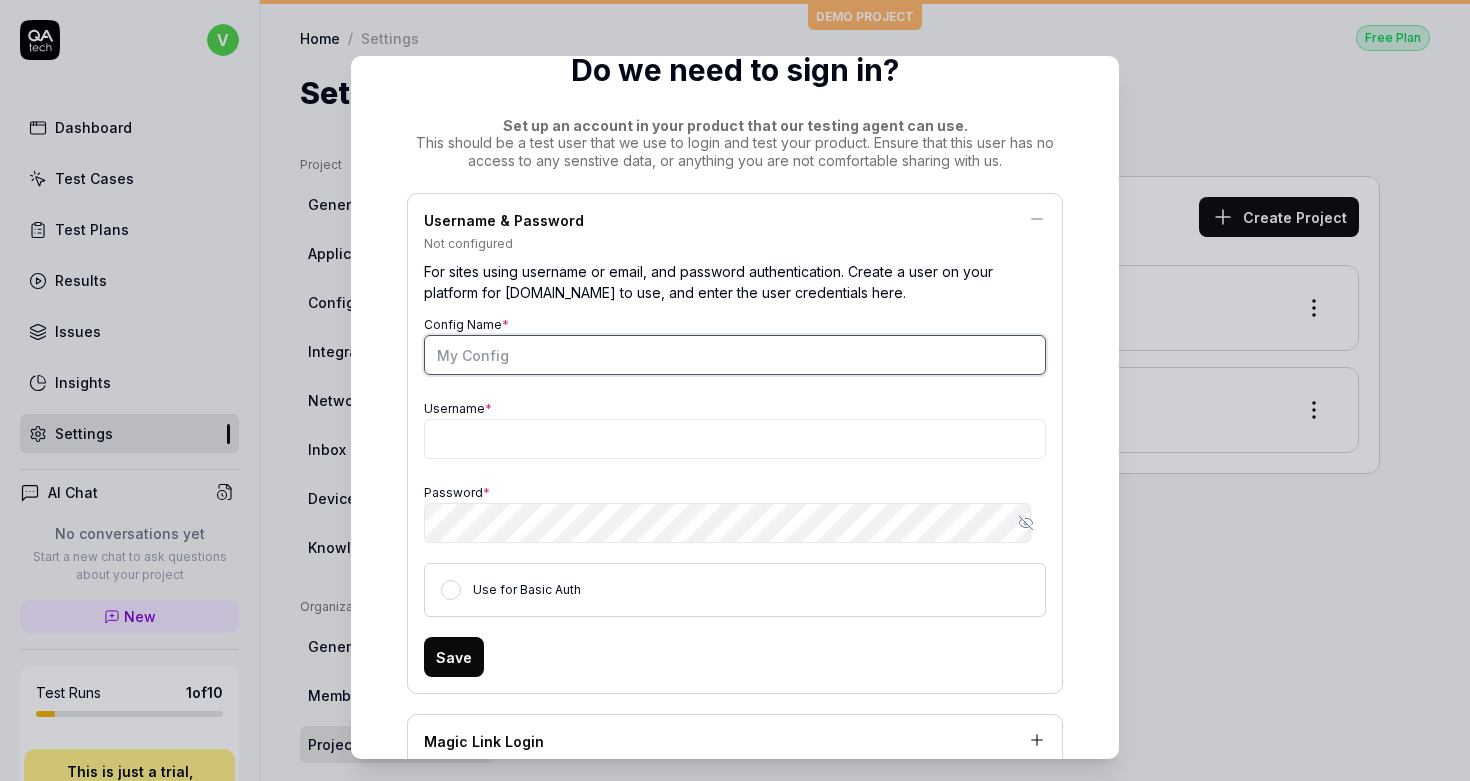 scroll, scrollTop: 312, scrollLeft: 0, axis: vertical 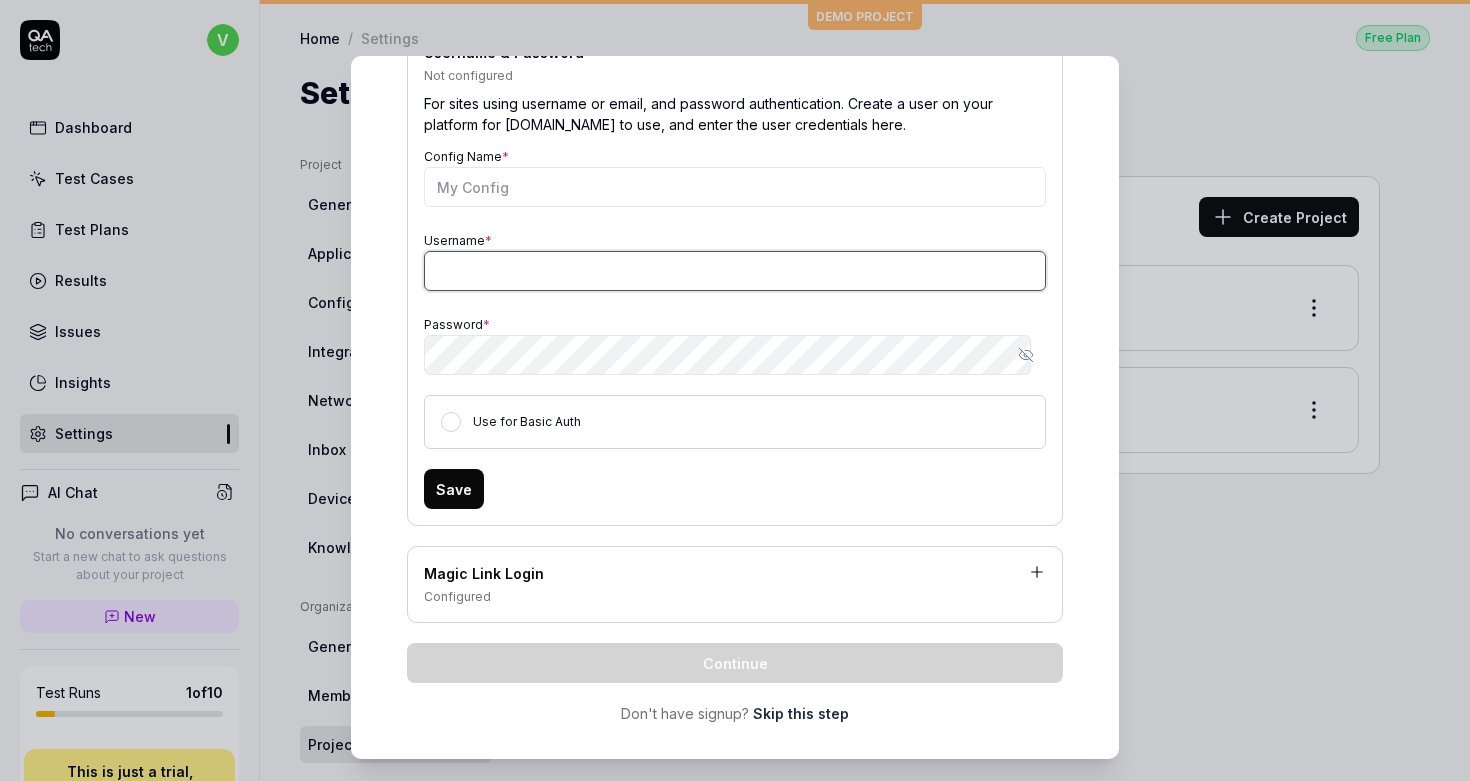 click on "Username  *" at bounding box center [735, 271] 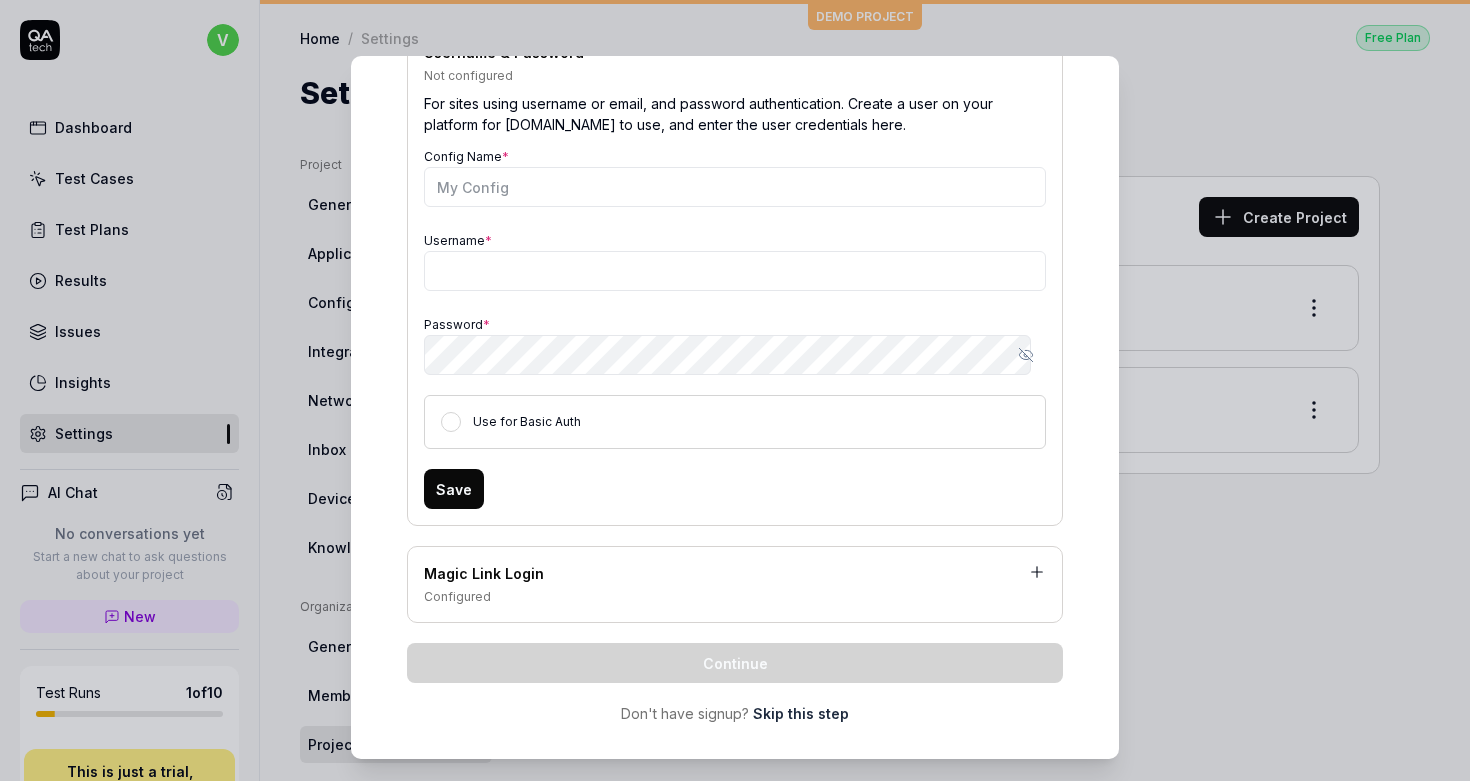 click on "Save" at bounding box center [735, 489] 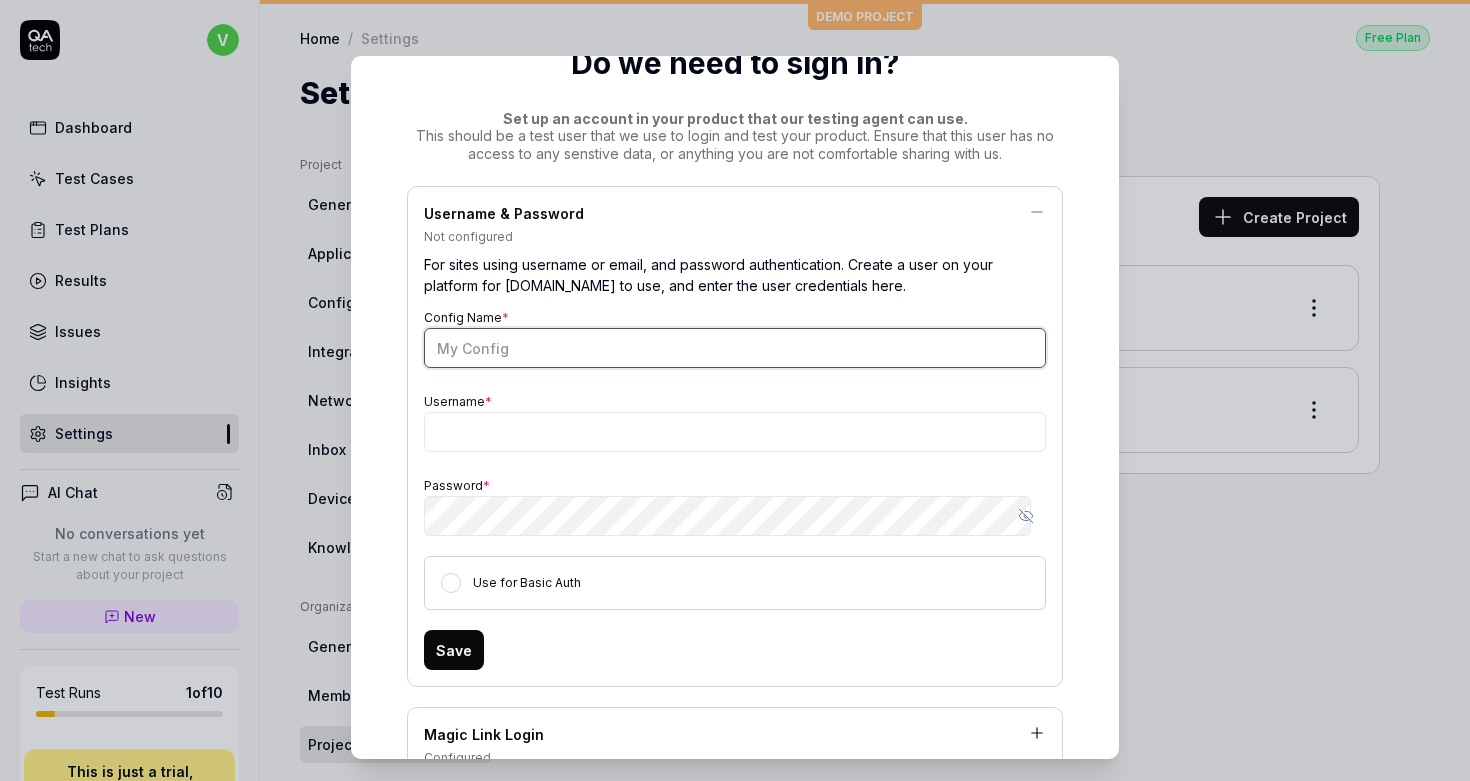 click on "Config Name  *" at bounding box center (735, 348) 